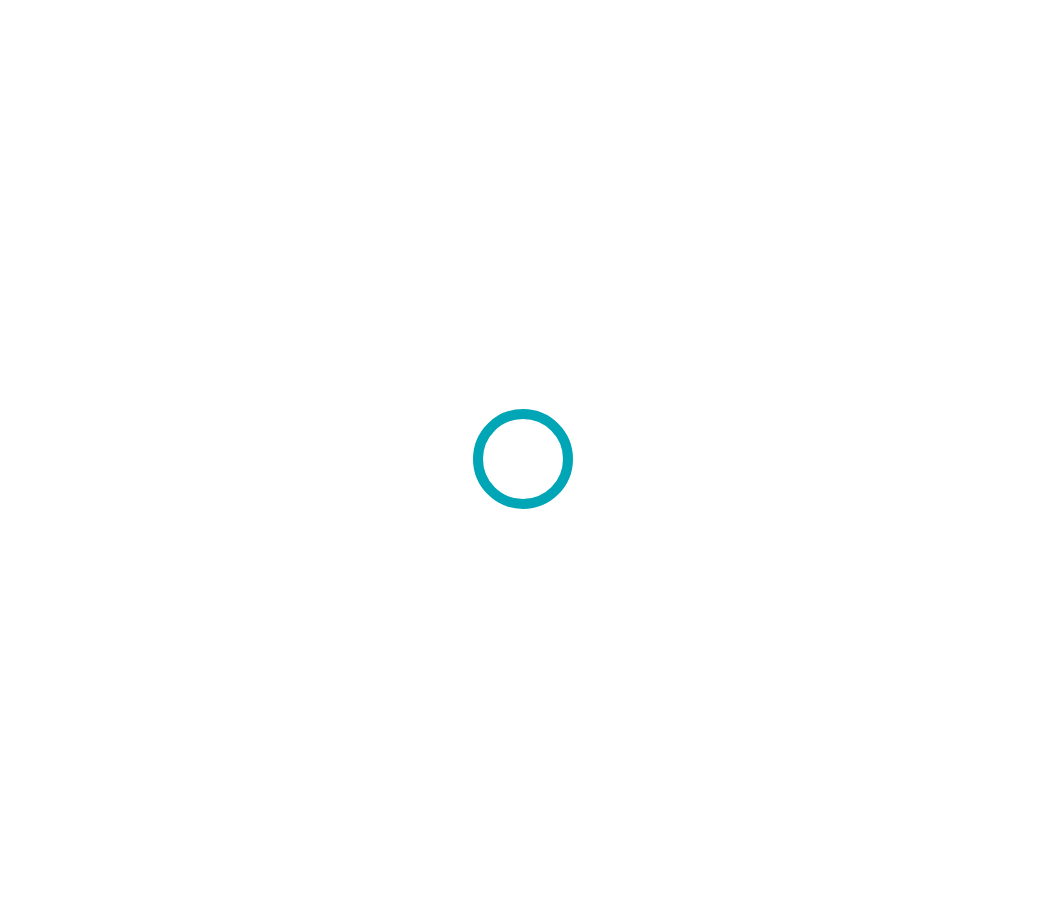 scroll, scrollTop: 0, scrollLeft: 0, axis: both 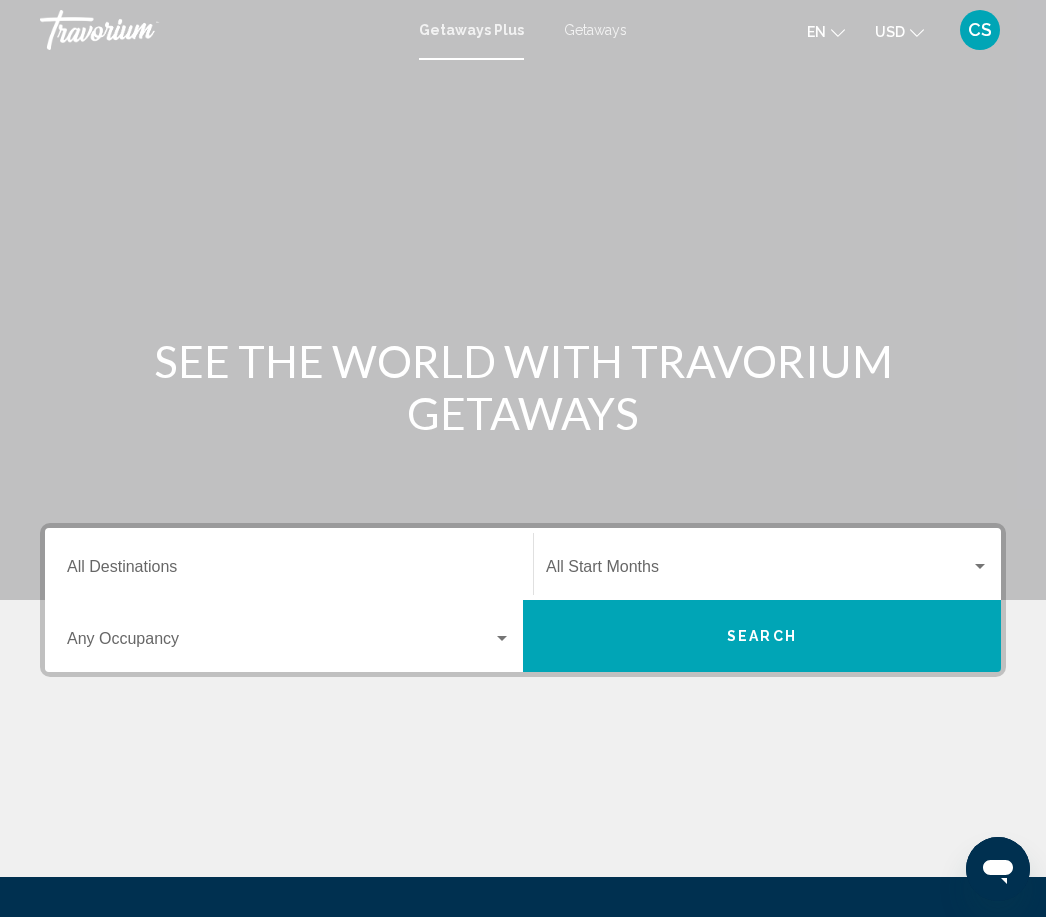 click on "USD
USD ($) MXN (Mex$) CAD (Can$) GBP (£) EUR (€) AUD (A$) NZD (NZ$) CNY (CN¥)" 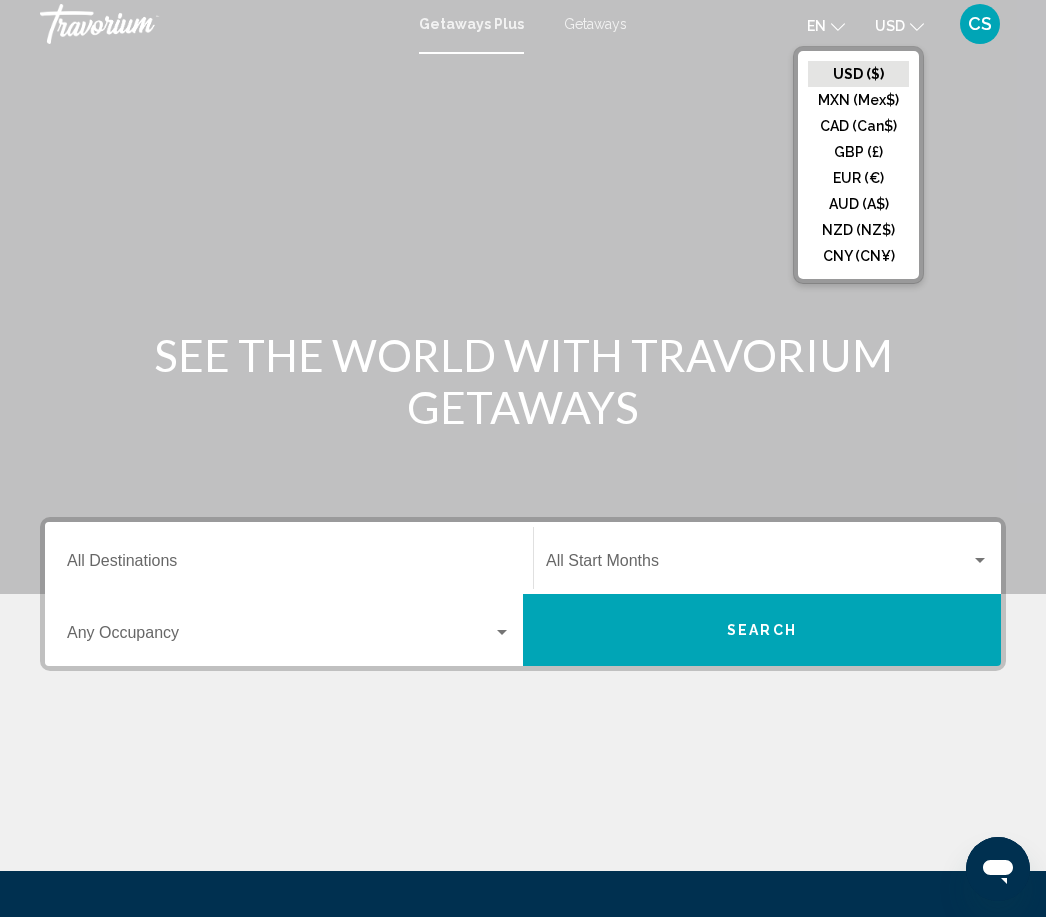 scroll, scrollTop: 0, scrollLeft: 0, axis: both 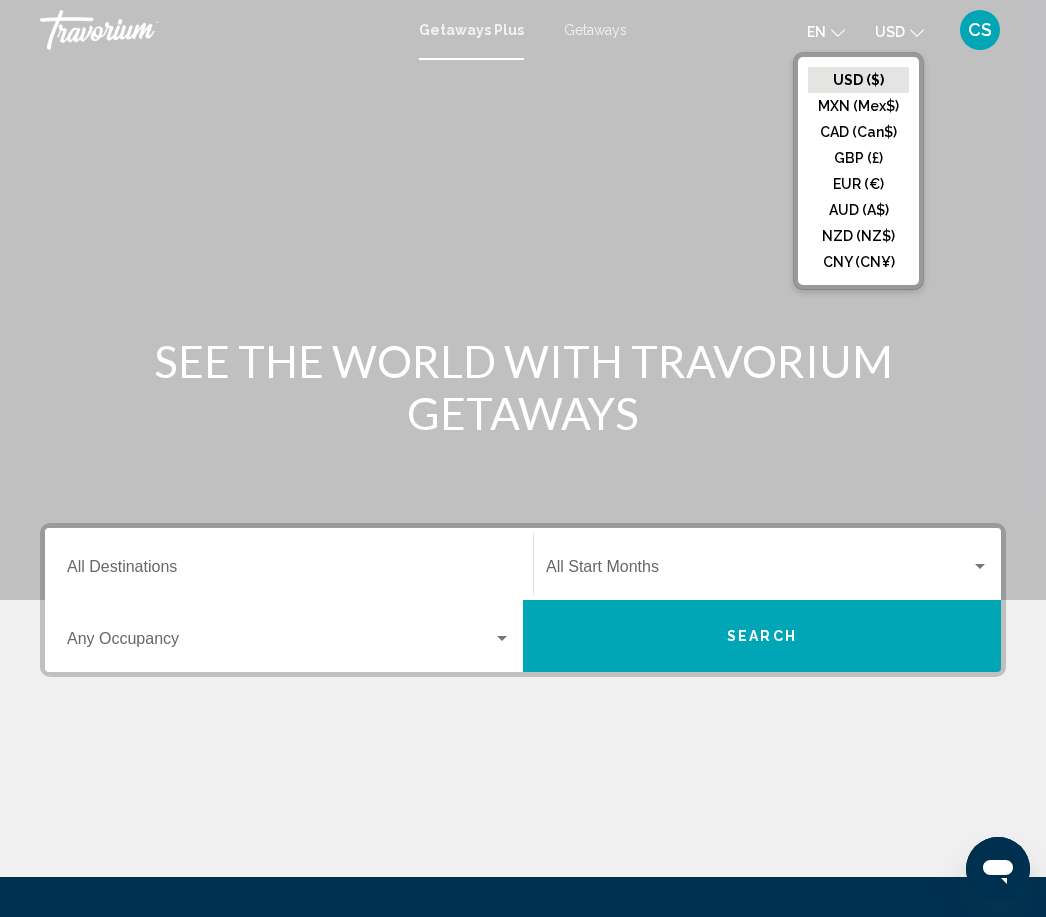 click on "USD ($)" 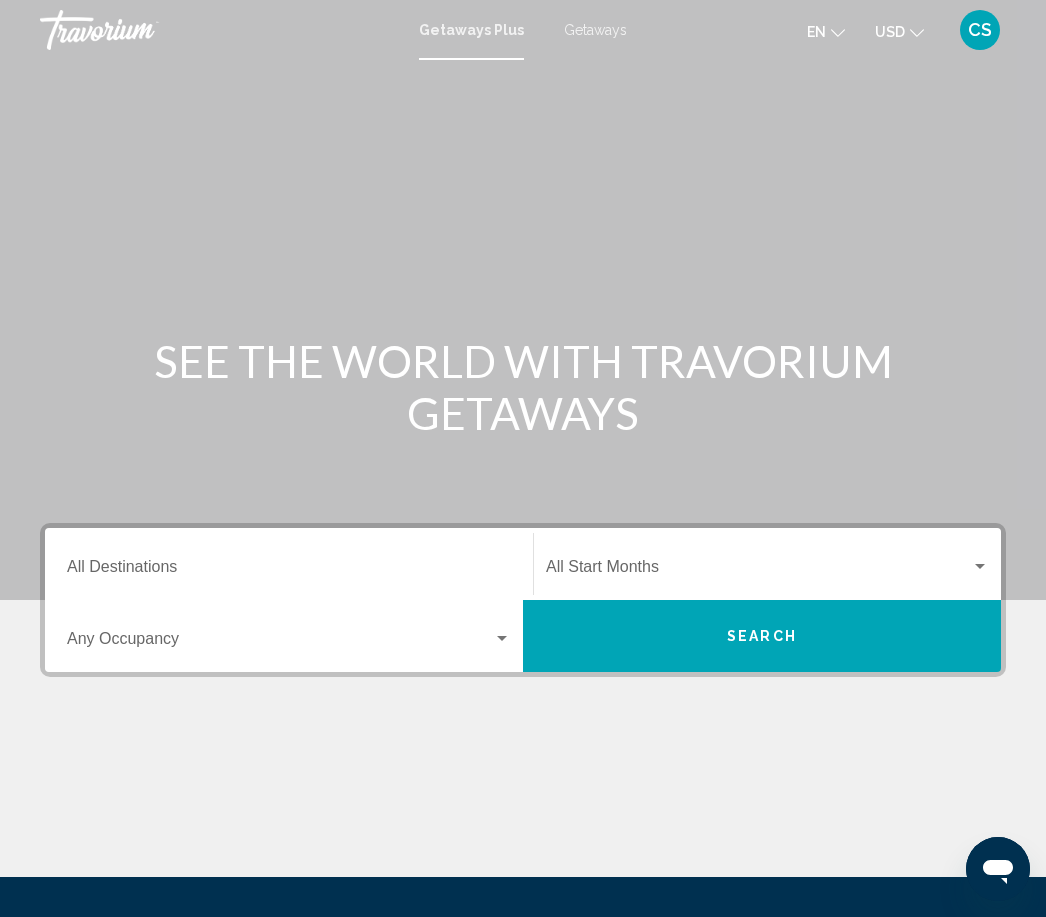 click on "USD
USD ($) MXN (Mex$) CAD (Can$) GBP (£) EUR (€) AUD (A$) NZD (NZ$) CNY (CN¥)" 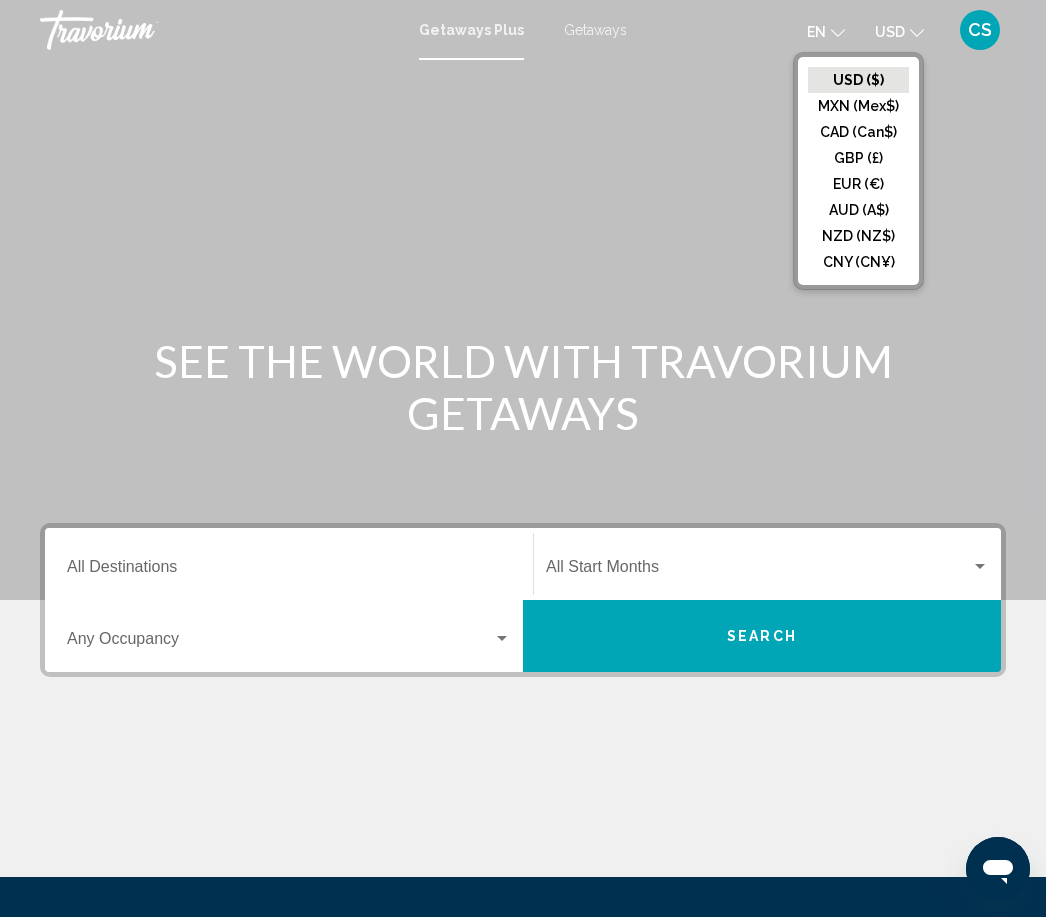 click on "USD ($)" 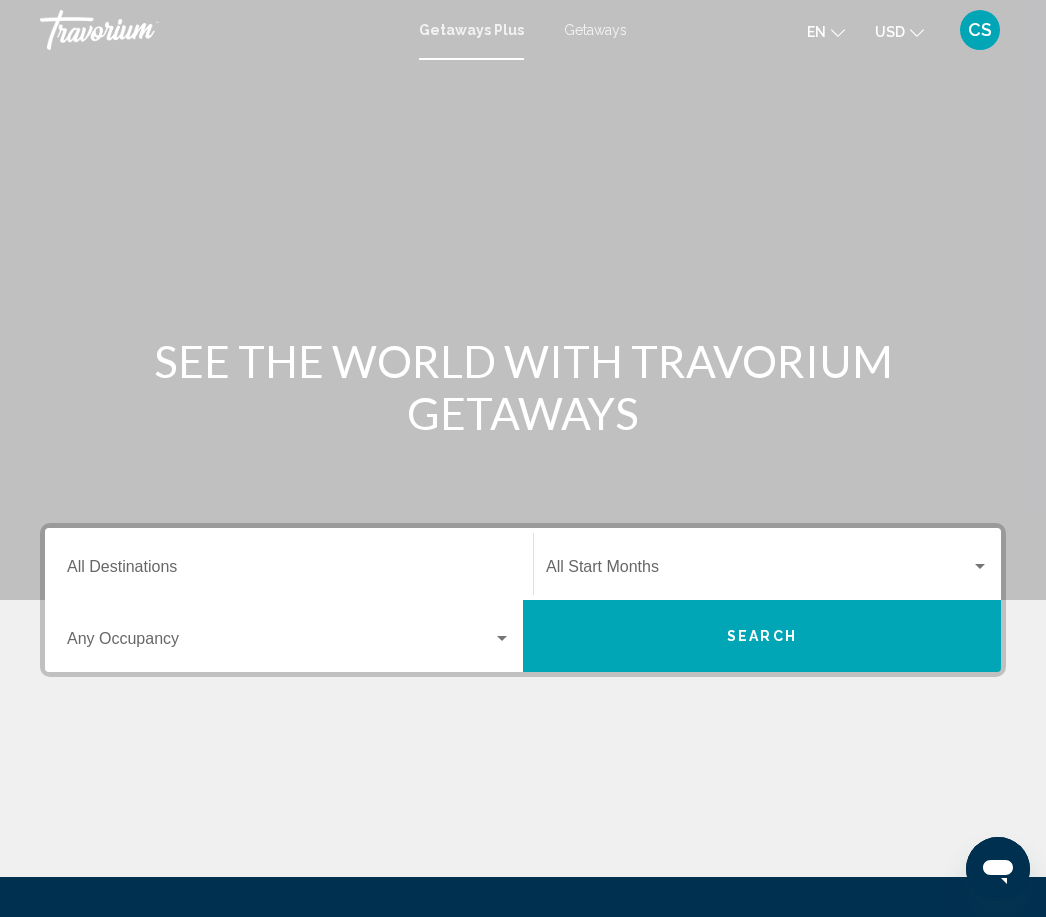 click on "Destination All Destinations" at bounding box center (289, 564) 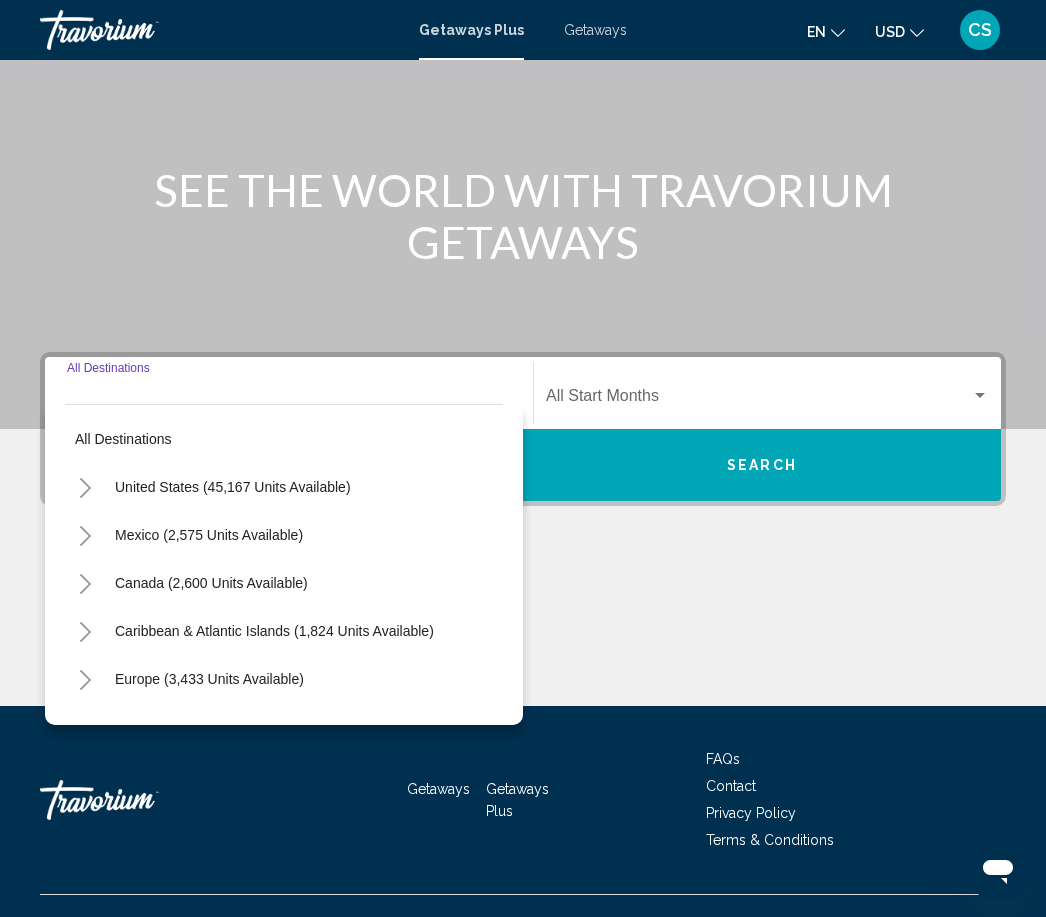 scroll, scrollTop: 205, scrollLeft: 0, axis: vertical 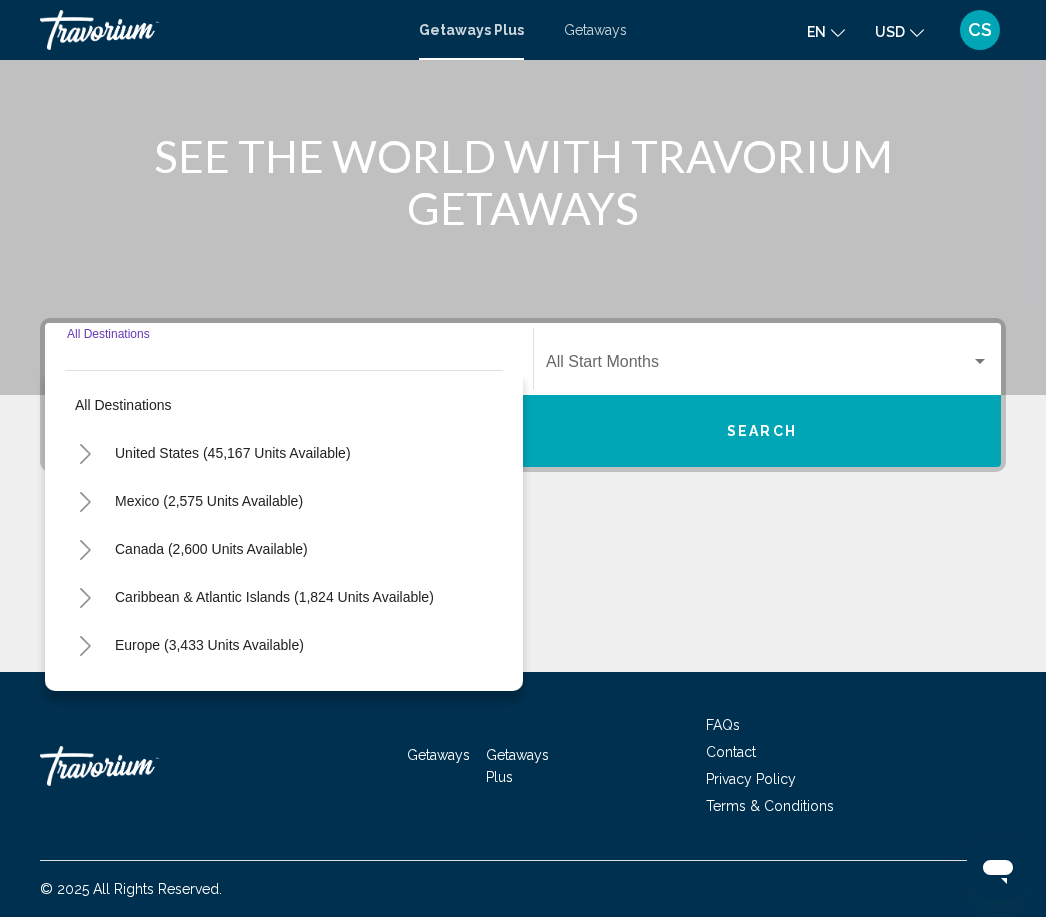 click 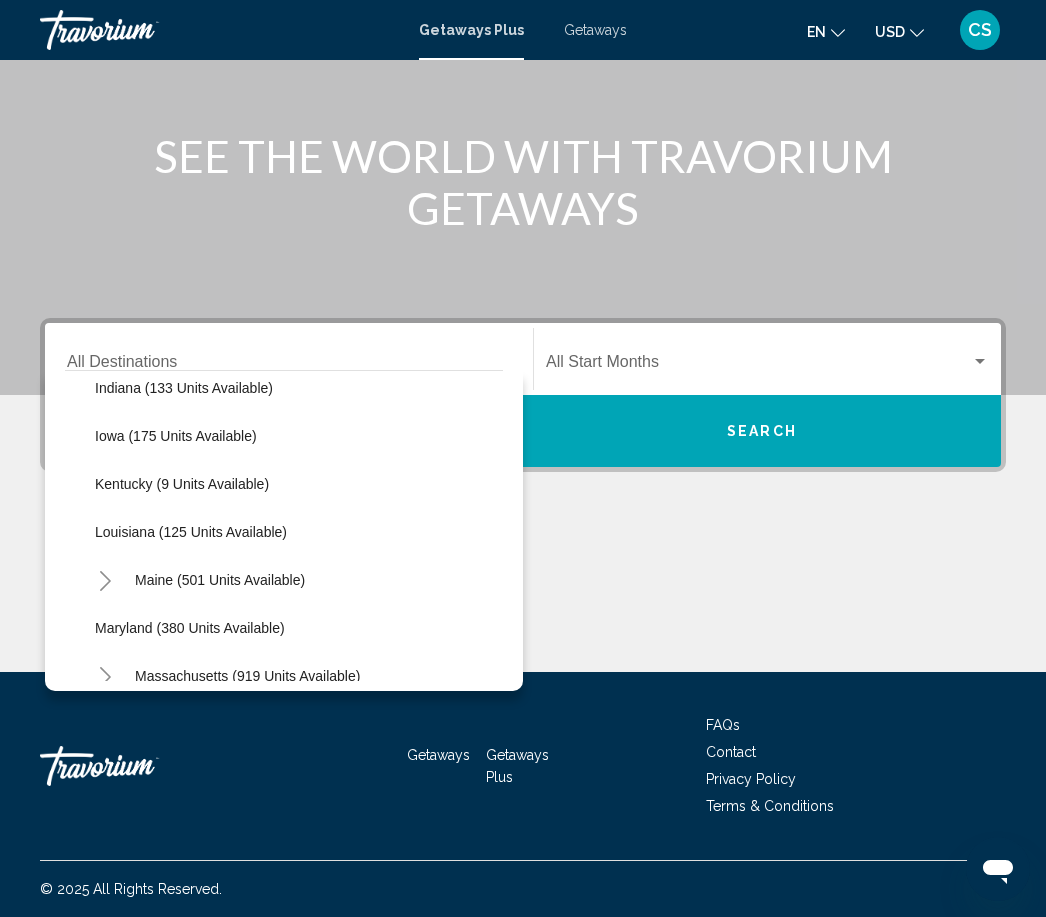 scroll, scrollTop: 595, scrollLeft: 0, axis: vertical 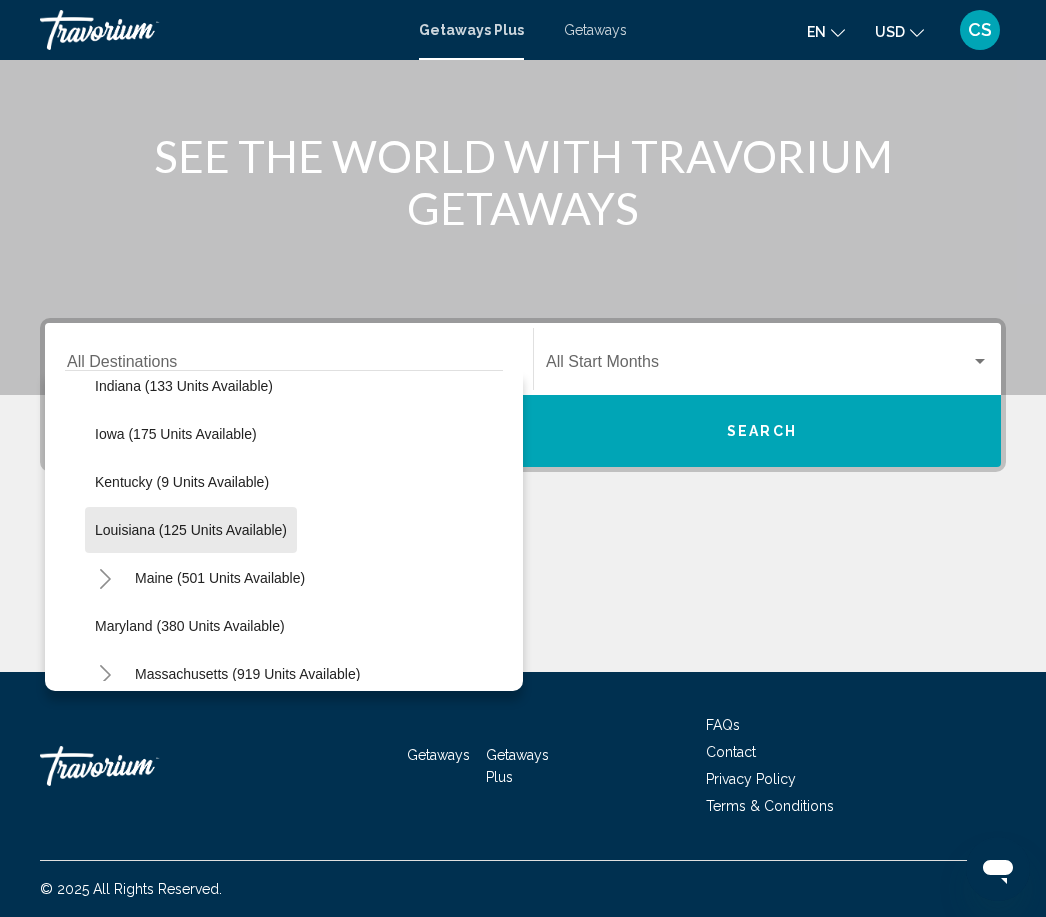 click on "Louisiana (125 units available)" 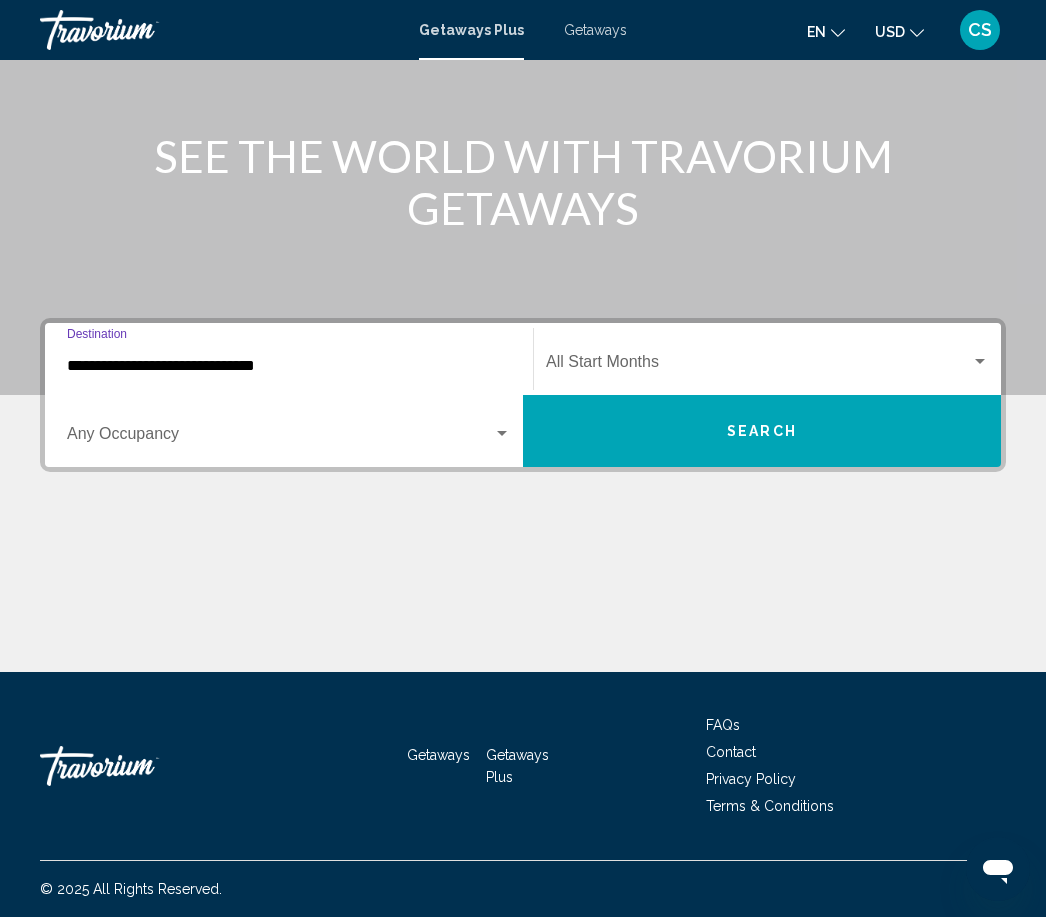 click on "**********" at bounding box center (289, 366) 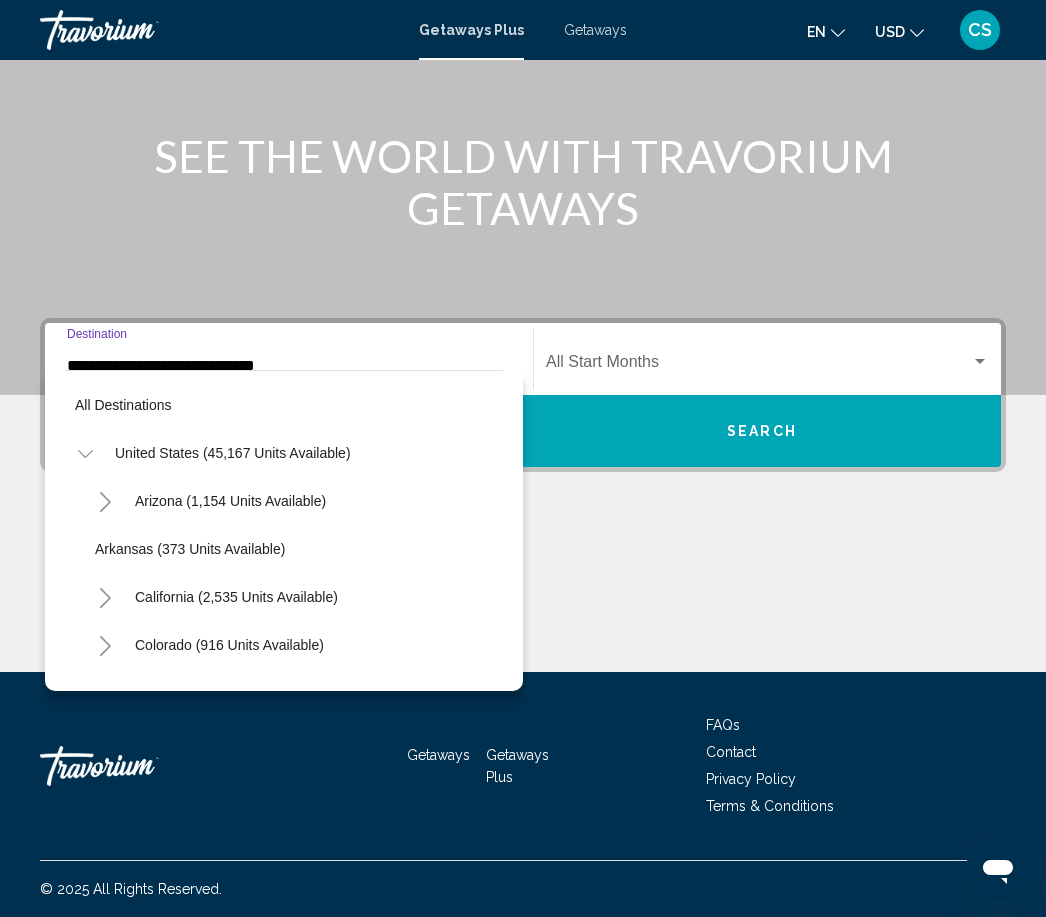 scroll, scrollTop: 599, scrollLeft: 0, axis: vertical 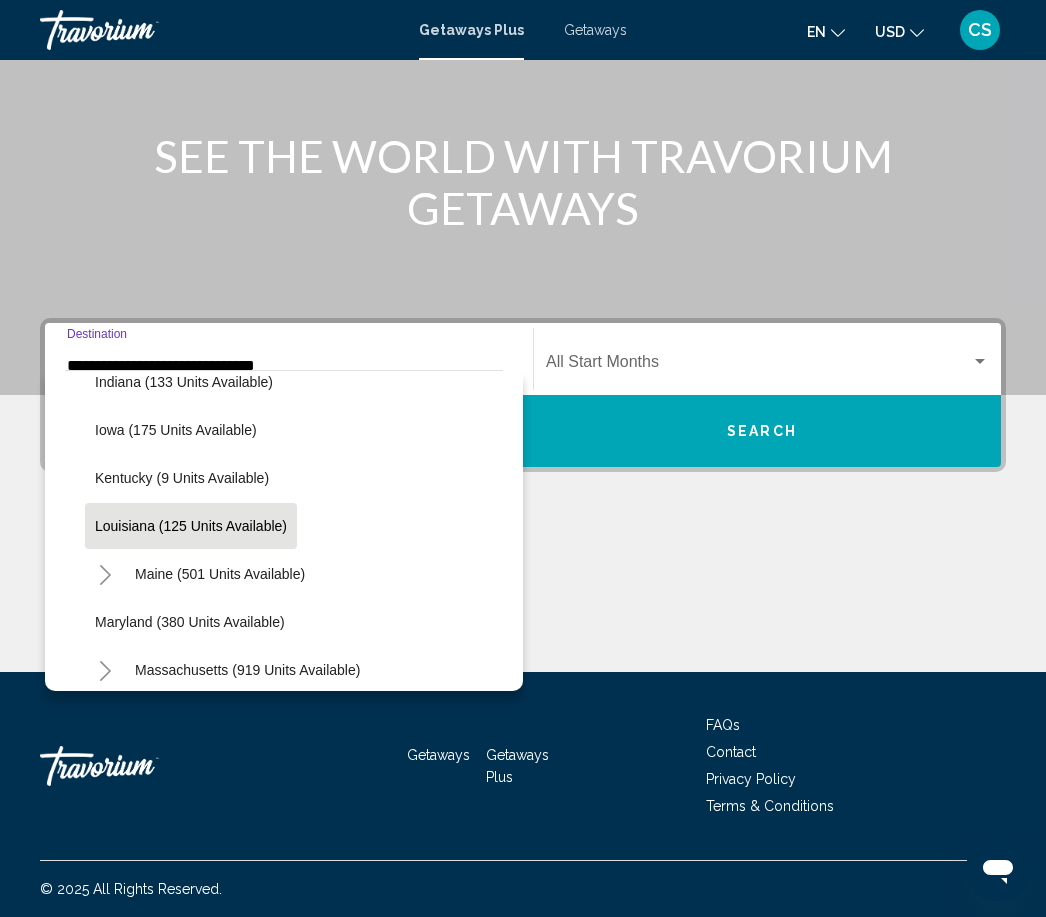 click on "Louisiana (125 units available)" 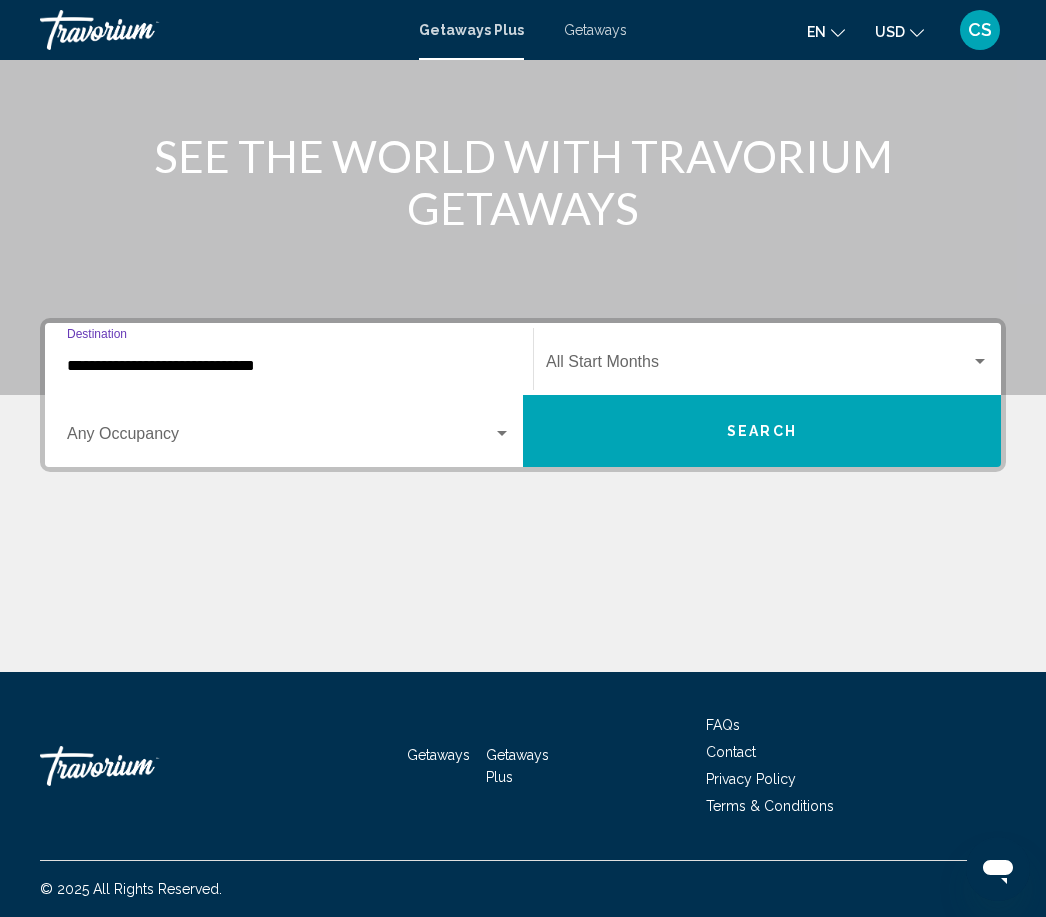 click on "Search" at bounding box center [762, 432] 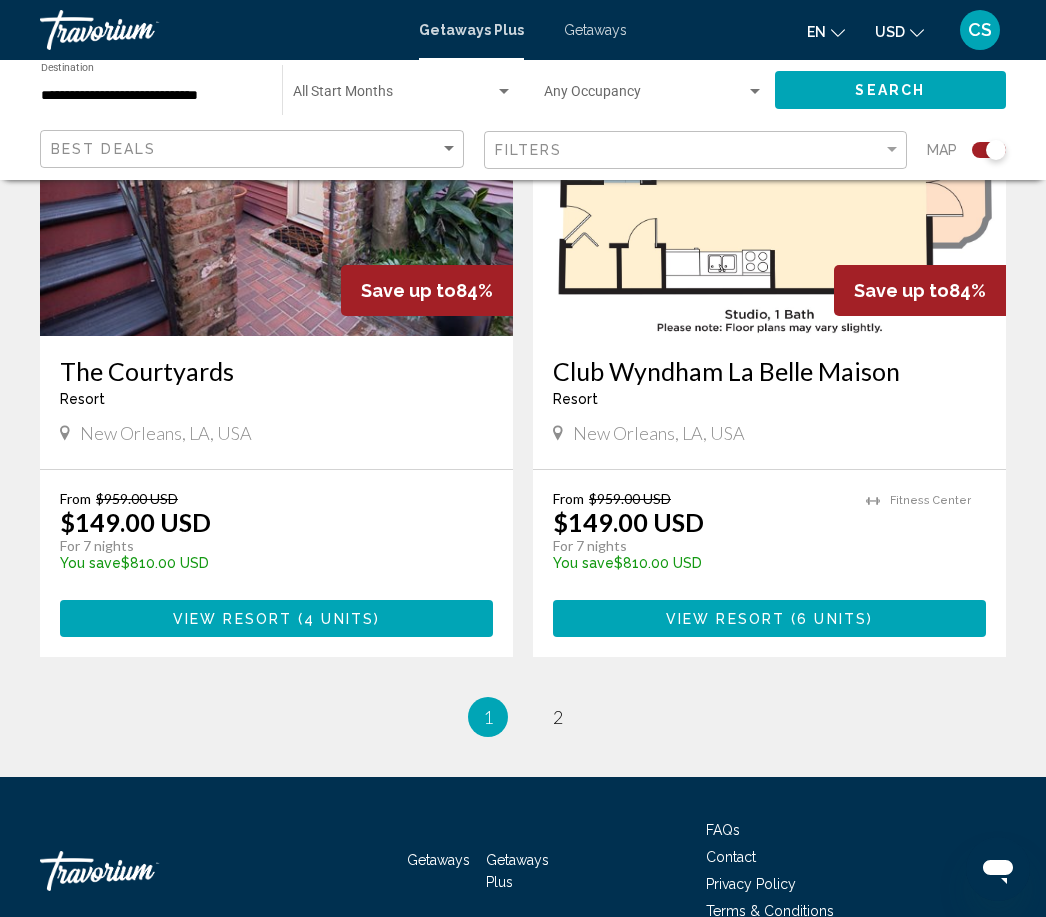 scroll, scrollTop: 4383, scrollLeft: 0, axis: vertical 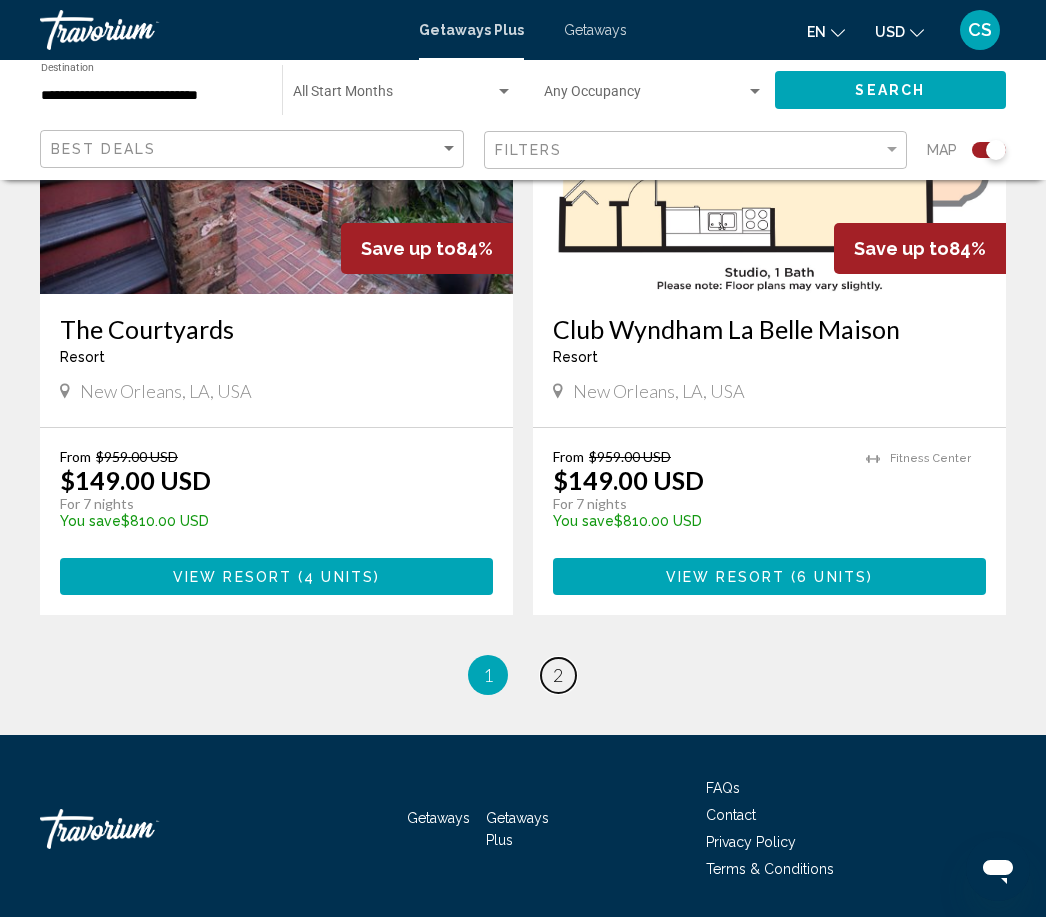 click on "page  2" at bounding box center (558, 675) 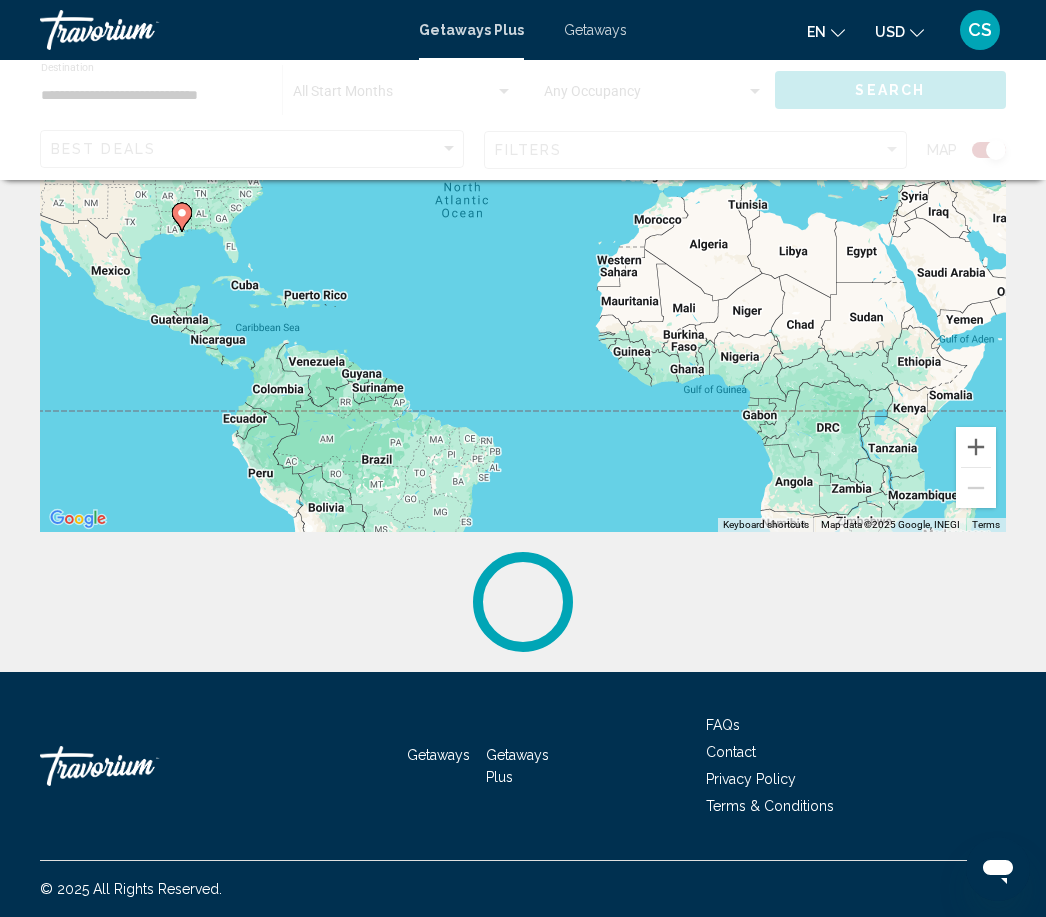 scroll, scrollTop: 0, scrollLeft: 0, axis: both 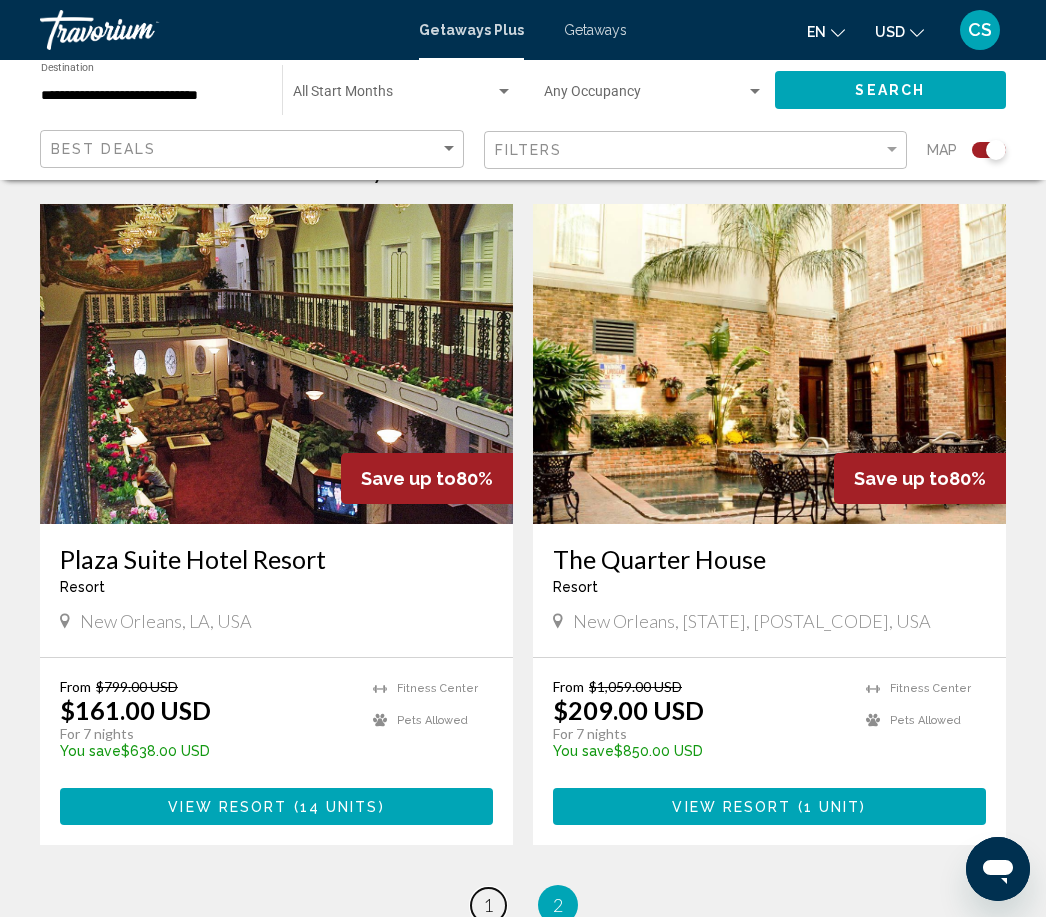 click on "1" at bounding box center (488, 905) 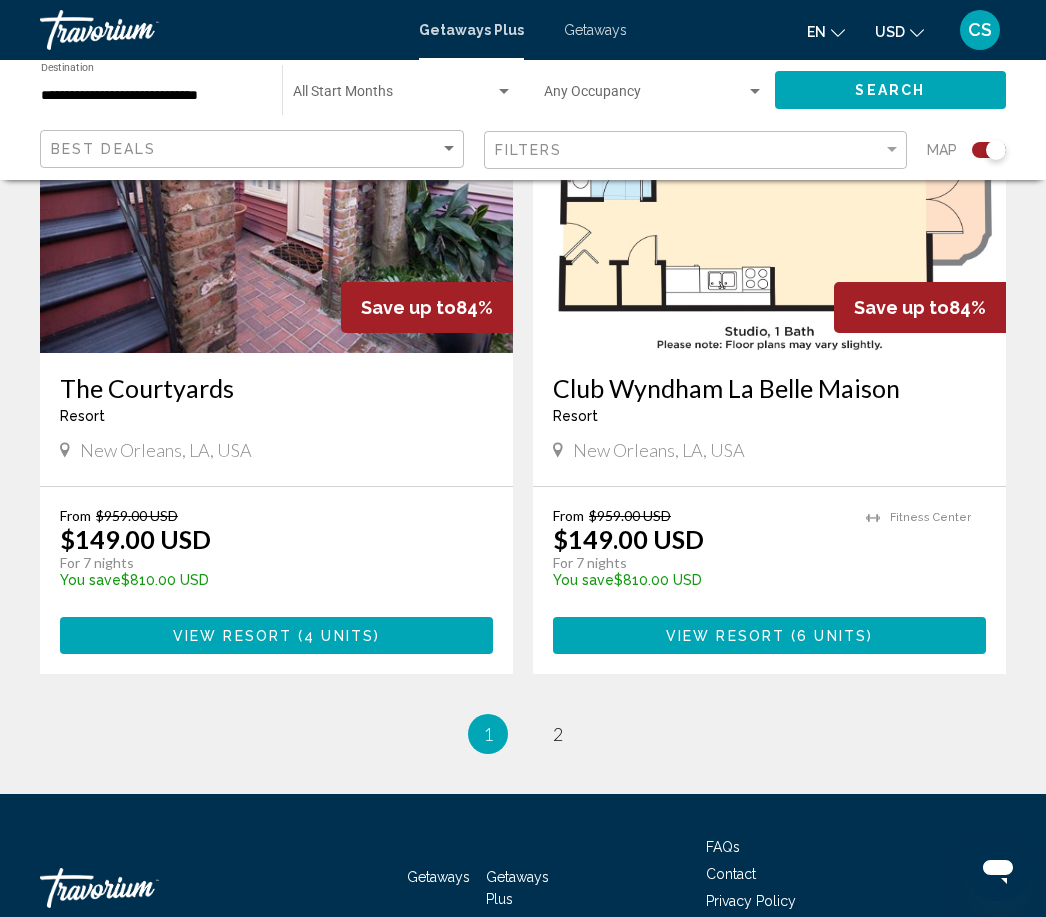 scroll, scrollTop: 4383, scrollLeft: 0, axis: vertical 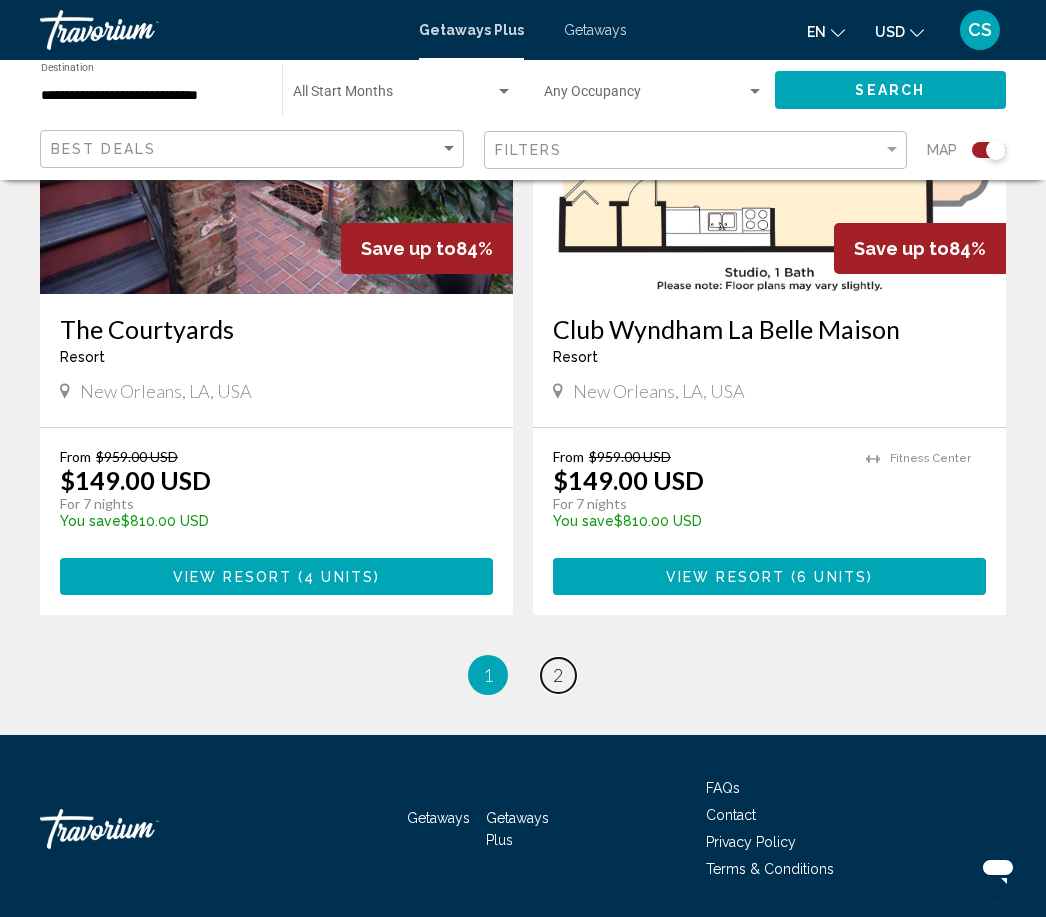 click on "page  2" at bounding box center [558, 675] 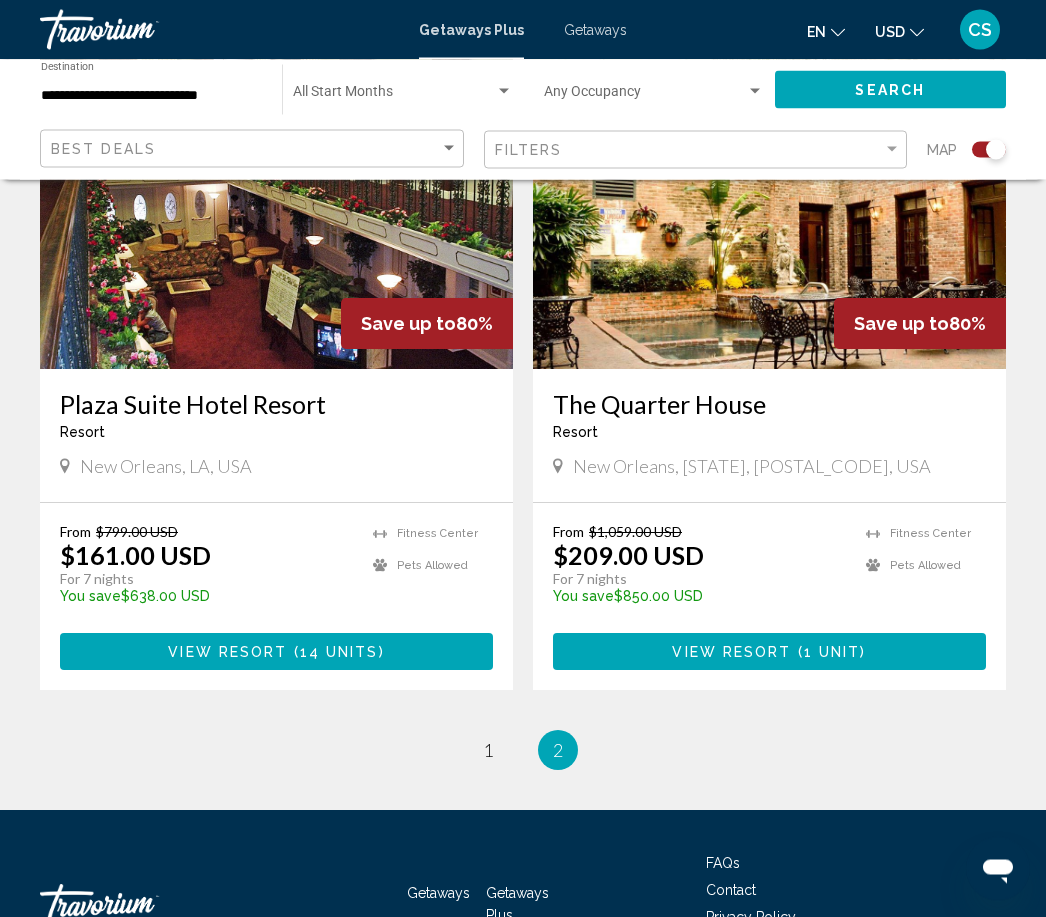 scroll, scrollTop: 916, scrollLeft: 0, axis: vertical 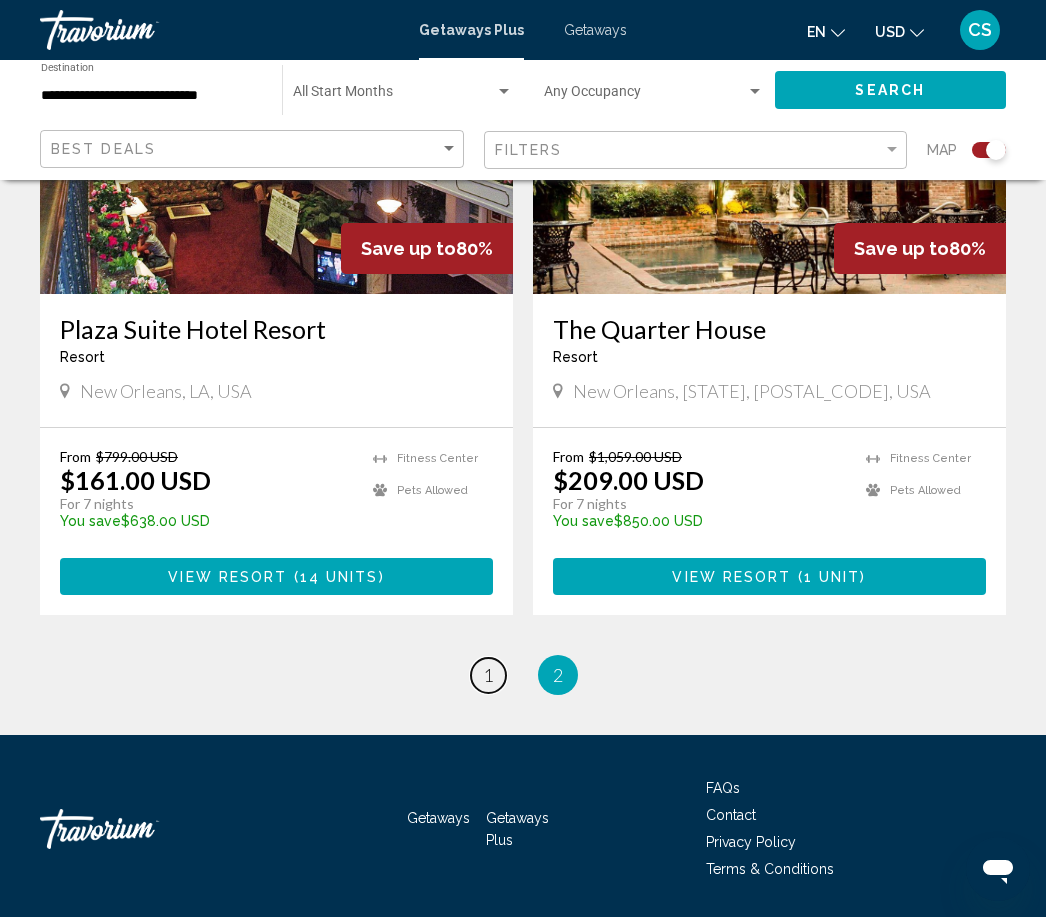 click on "page  1" at bounding box center [488, 675] 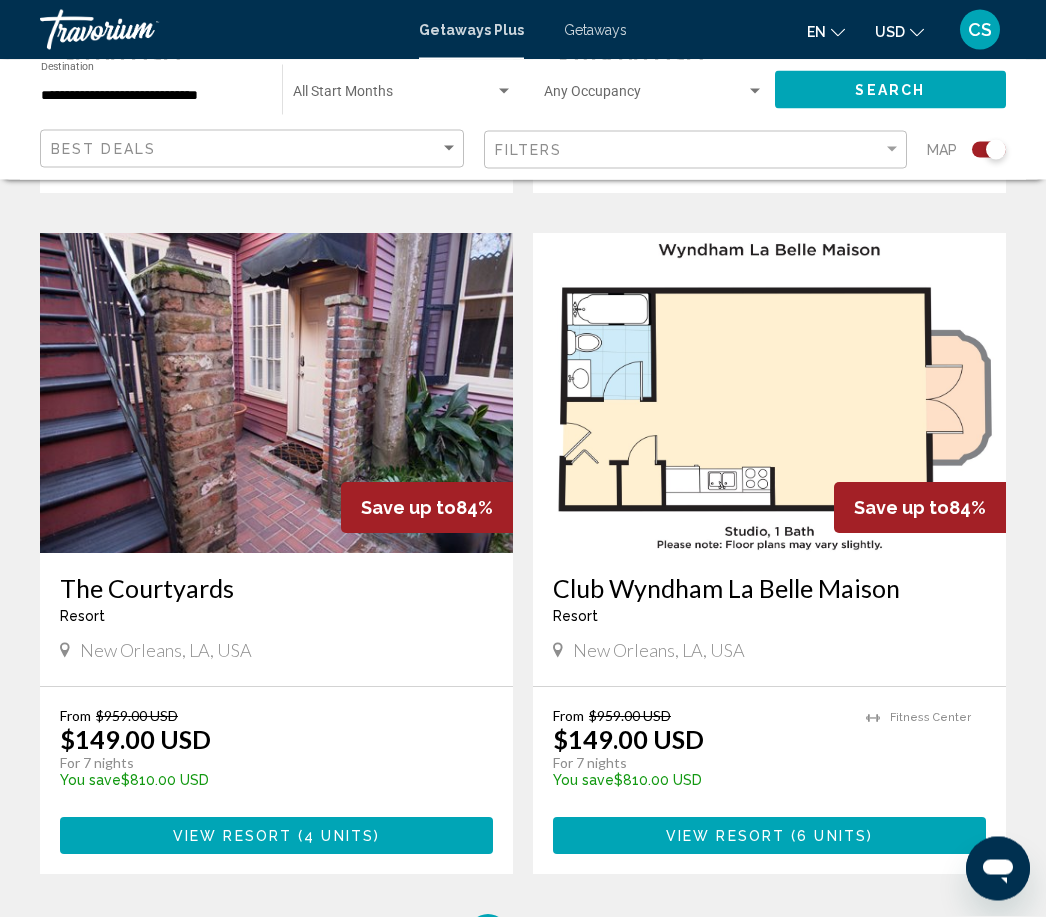 scroll, scrollTop: 4124, scrollLeft: 0, axis: vertical 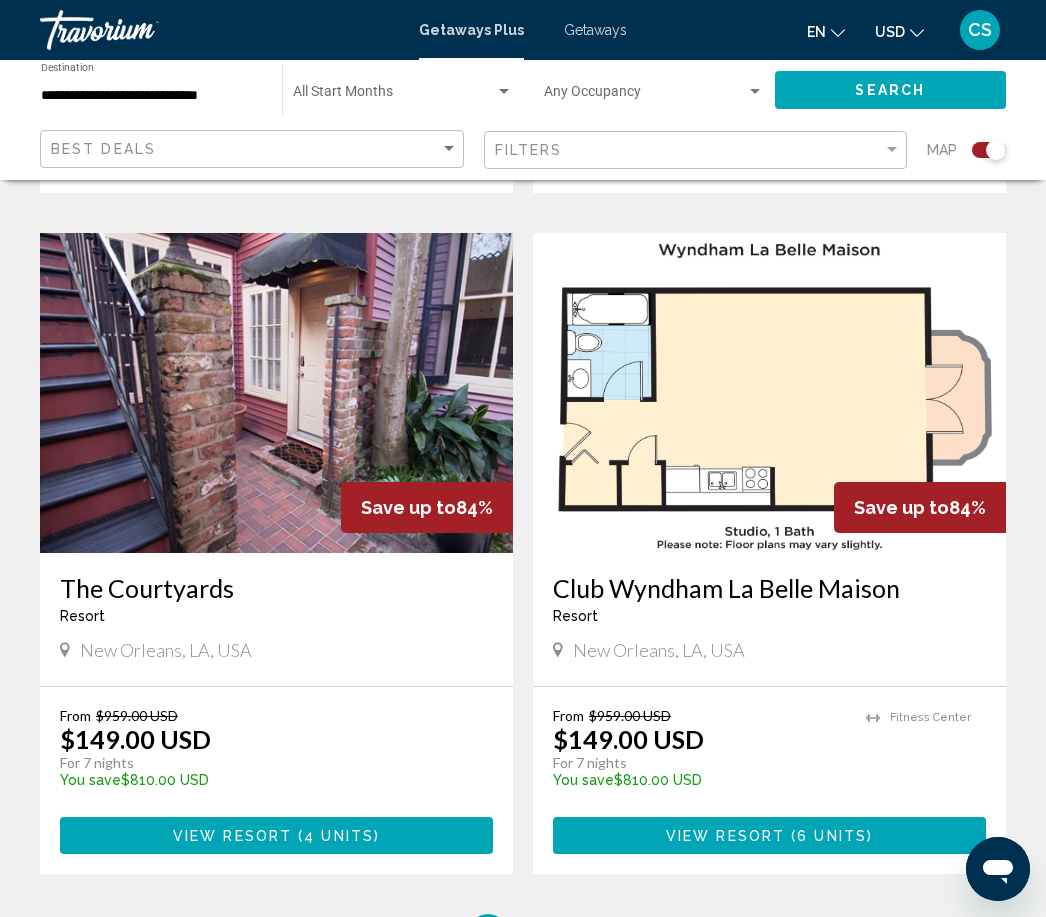 click on "View Resort    ( 6 units )" at bounding box center (769, 835) 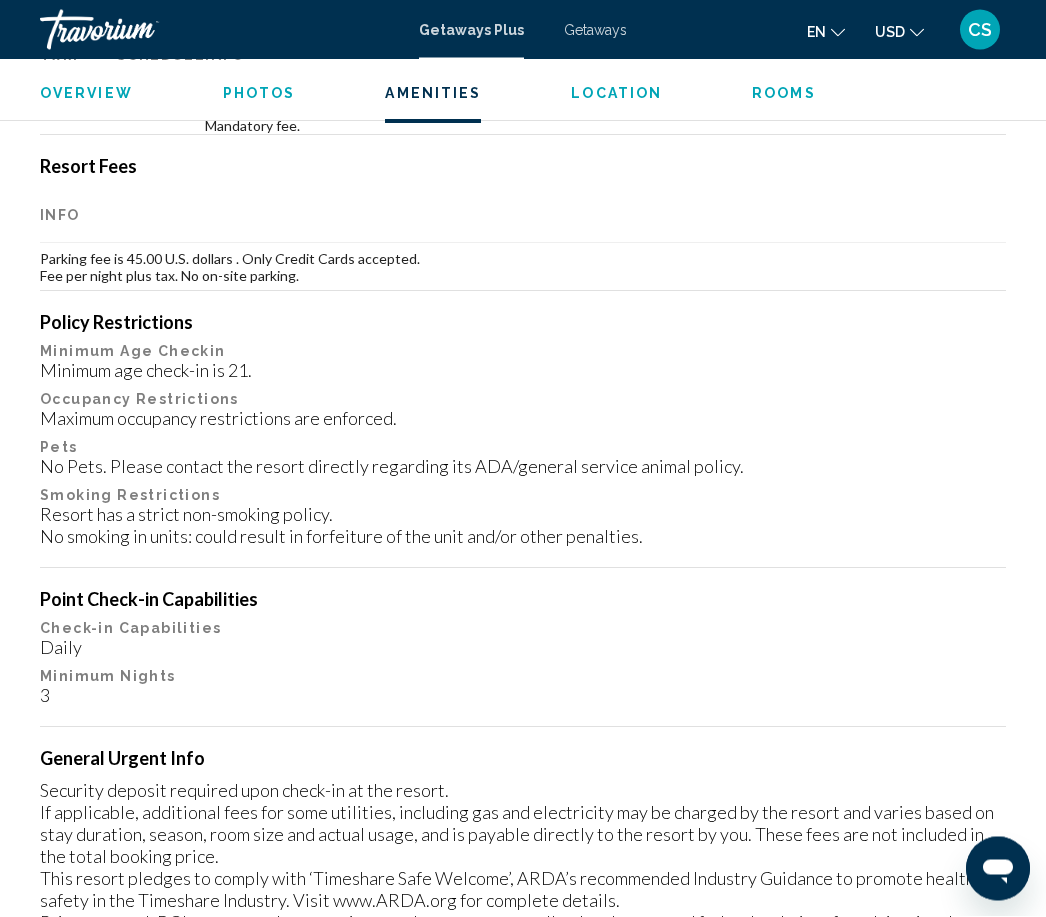 scroll, scrollTop: 2615, scrollLeft: 0, axis: vertical 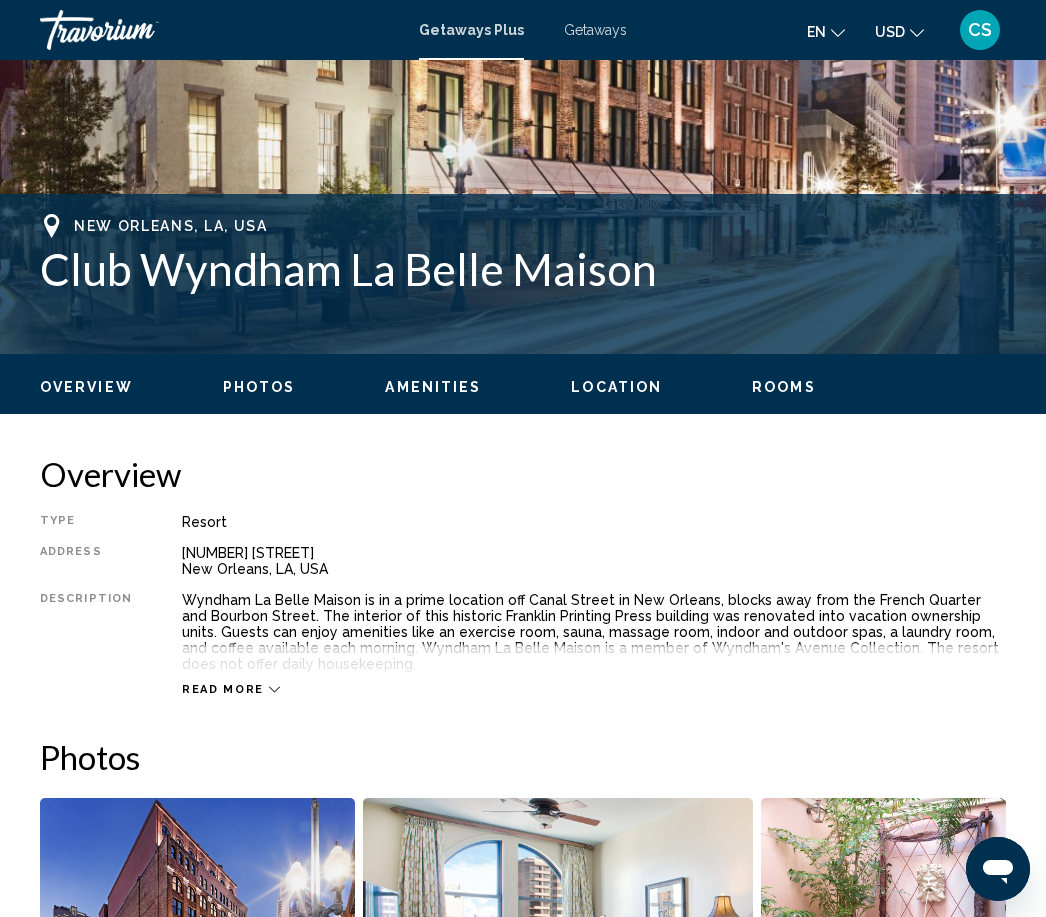 click on "Read more" at bounding box center [223, 689] 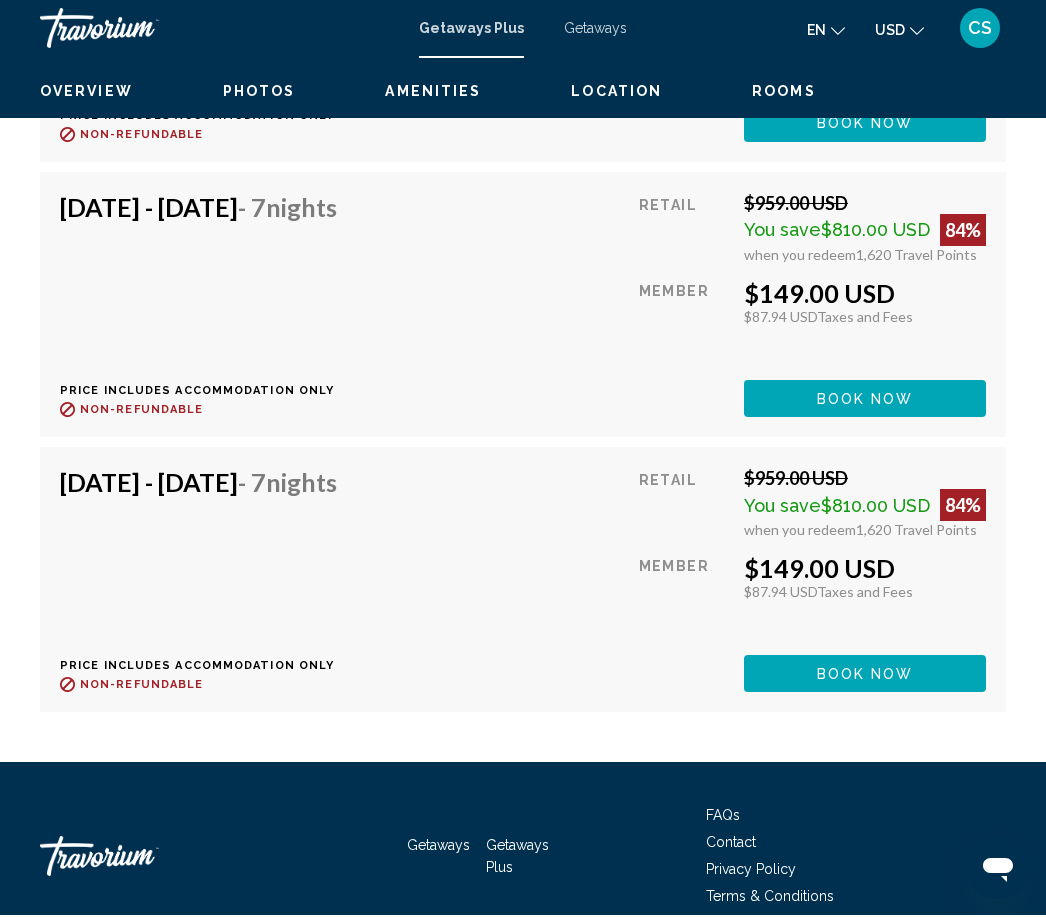 scroll, scrollTop: 5007, scrollLeft: 0, axis: vertical 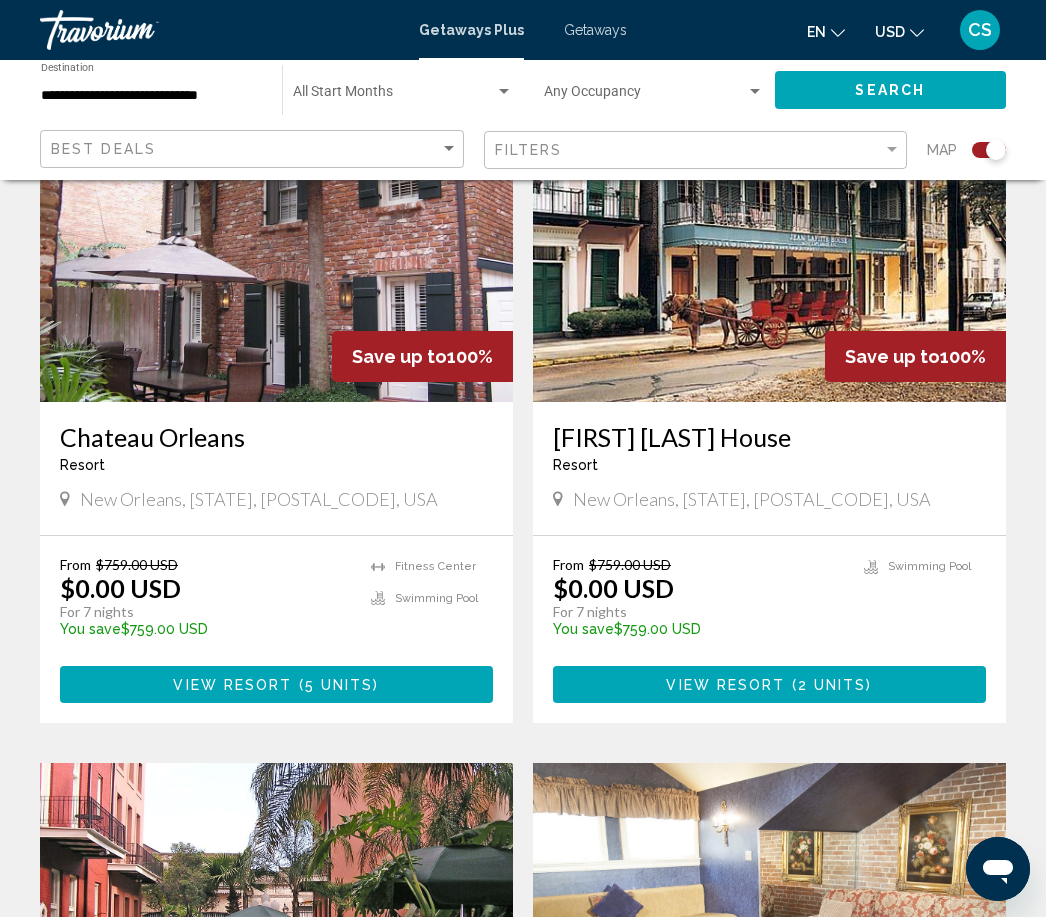 click on "View Resort    ( 2 units )" at bounding box center (769, 684) 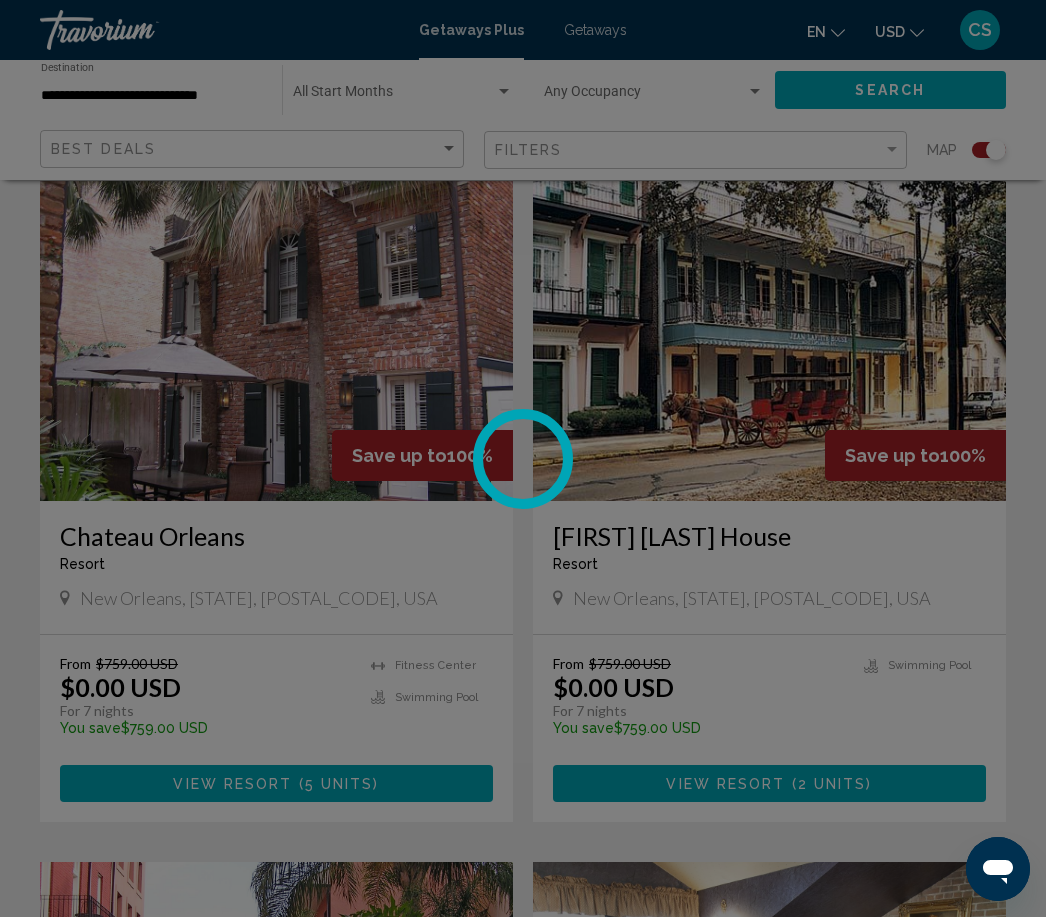 scroll, scrollTop: 2131, scrollLeft: 0, axis: vertical 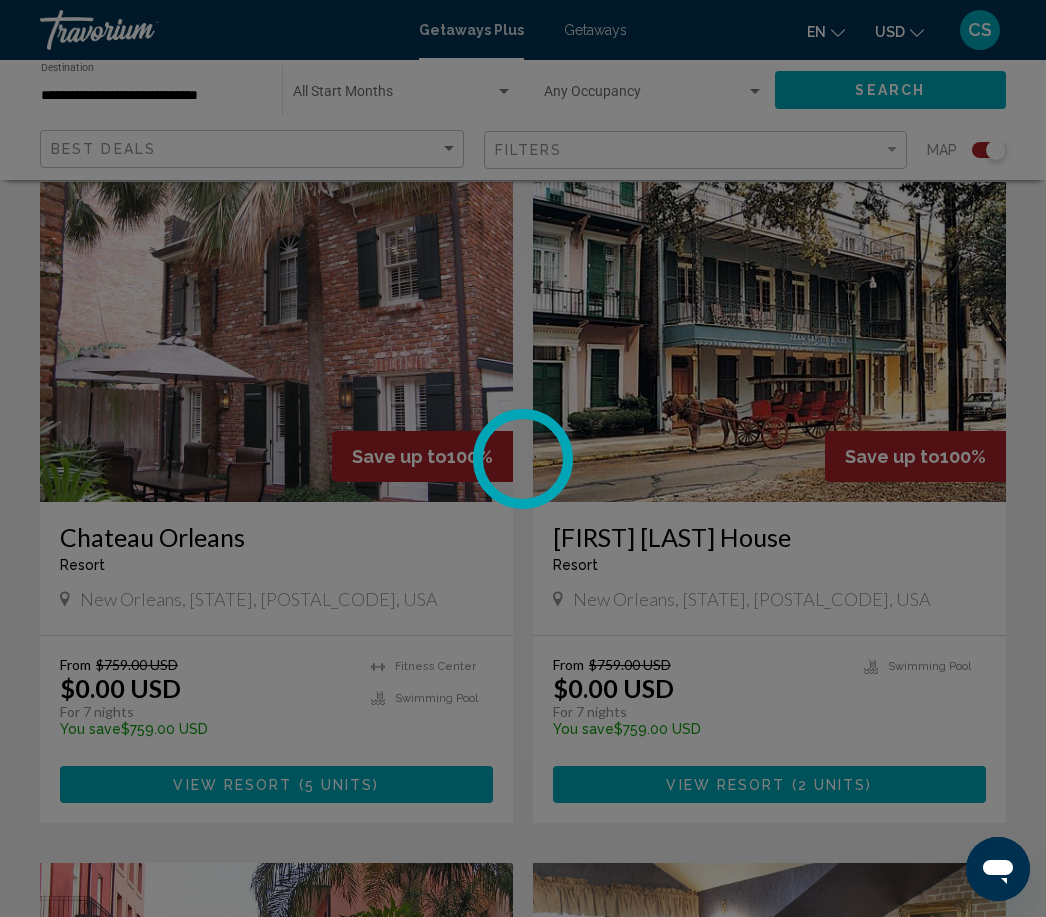 click at bounding box center [523, 458] 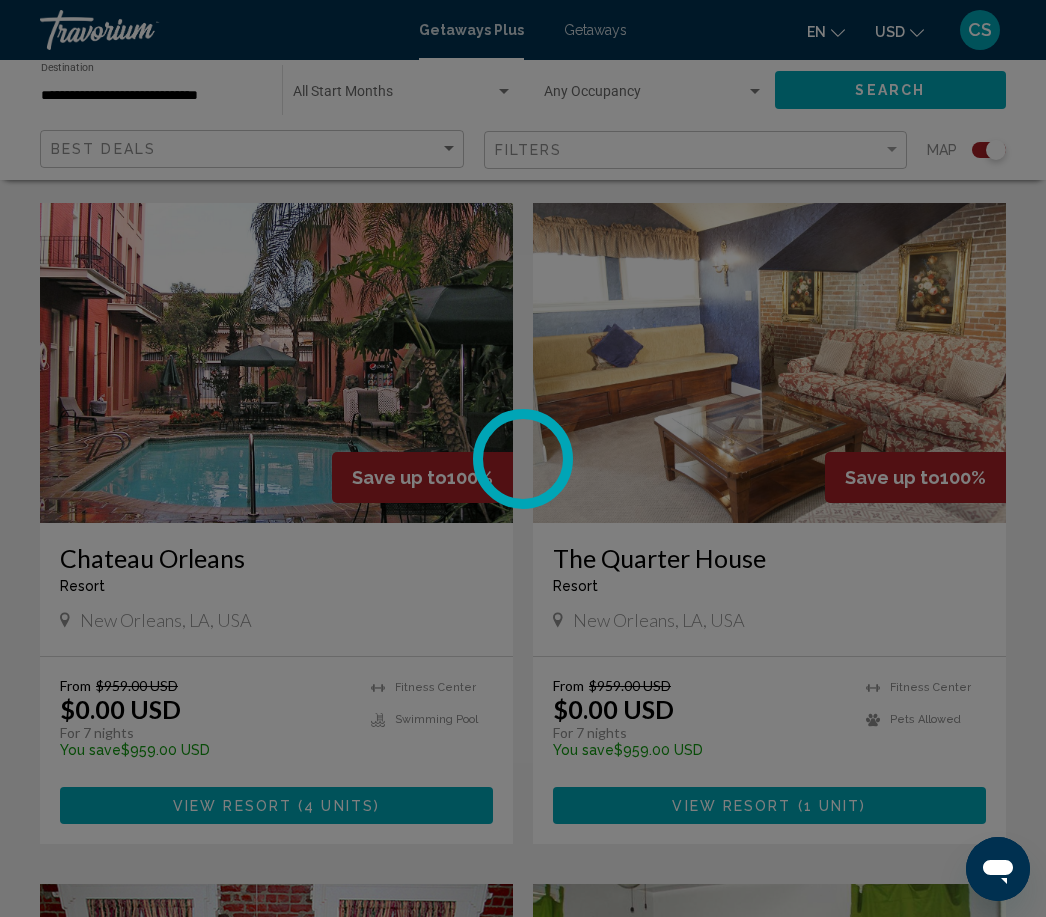 scroll, scrollTop: 2839, scrollLeft: 0, axis: vertical 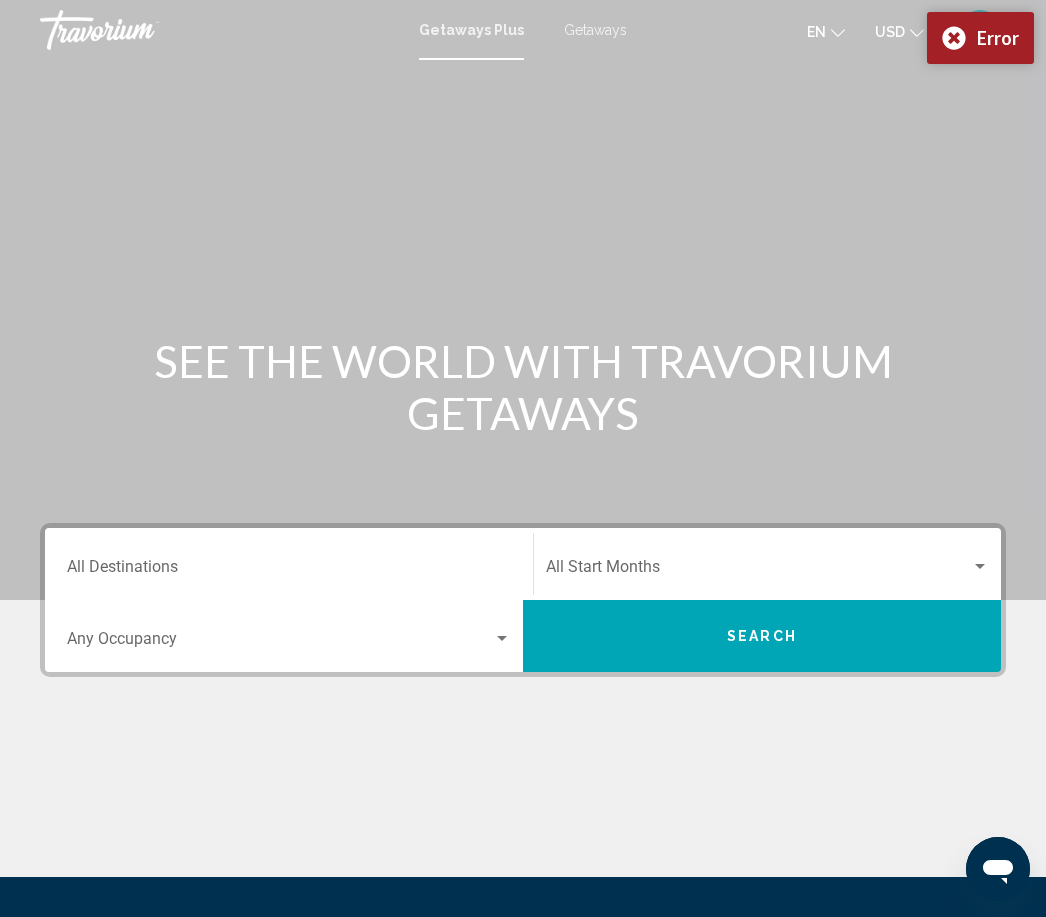 click on "Error" at bounding box center [980, 38] 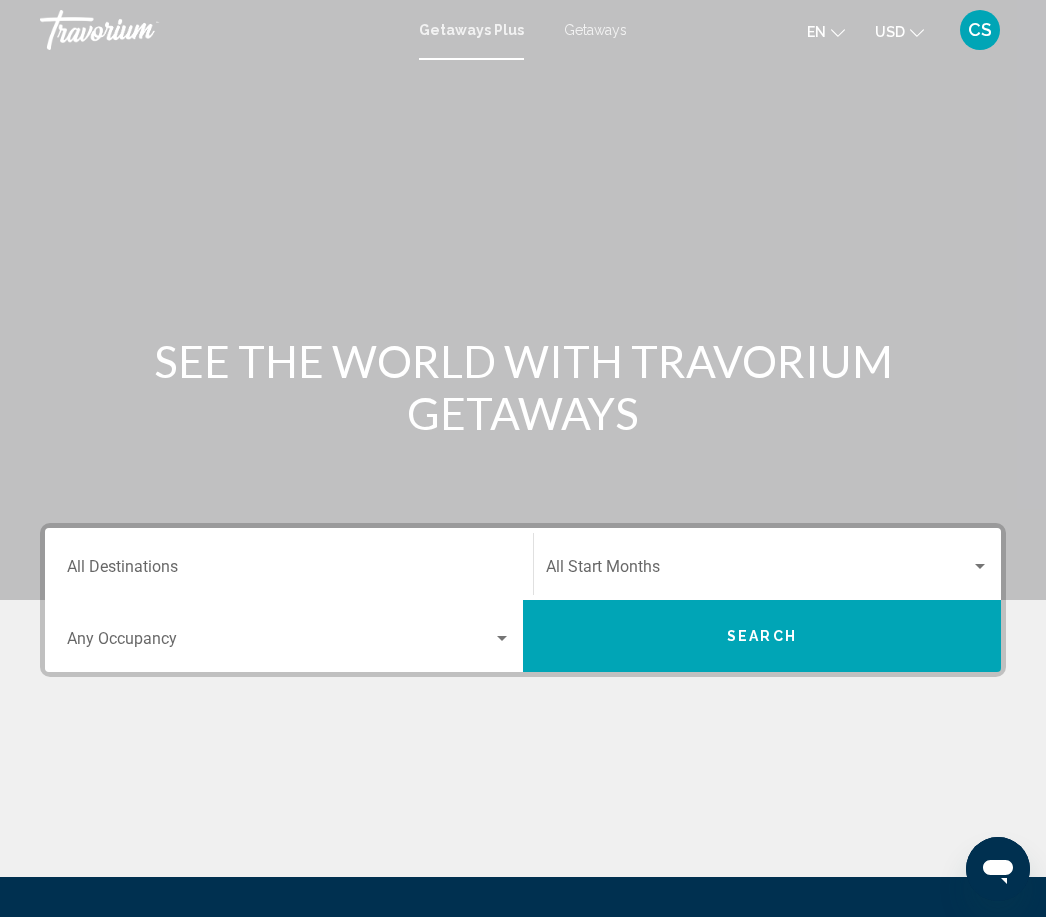 click on "Destination All Destinations" at bounding box center (289, 571) 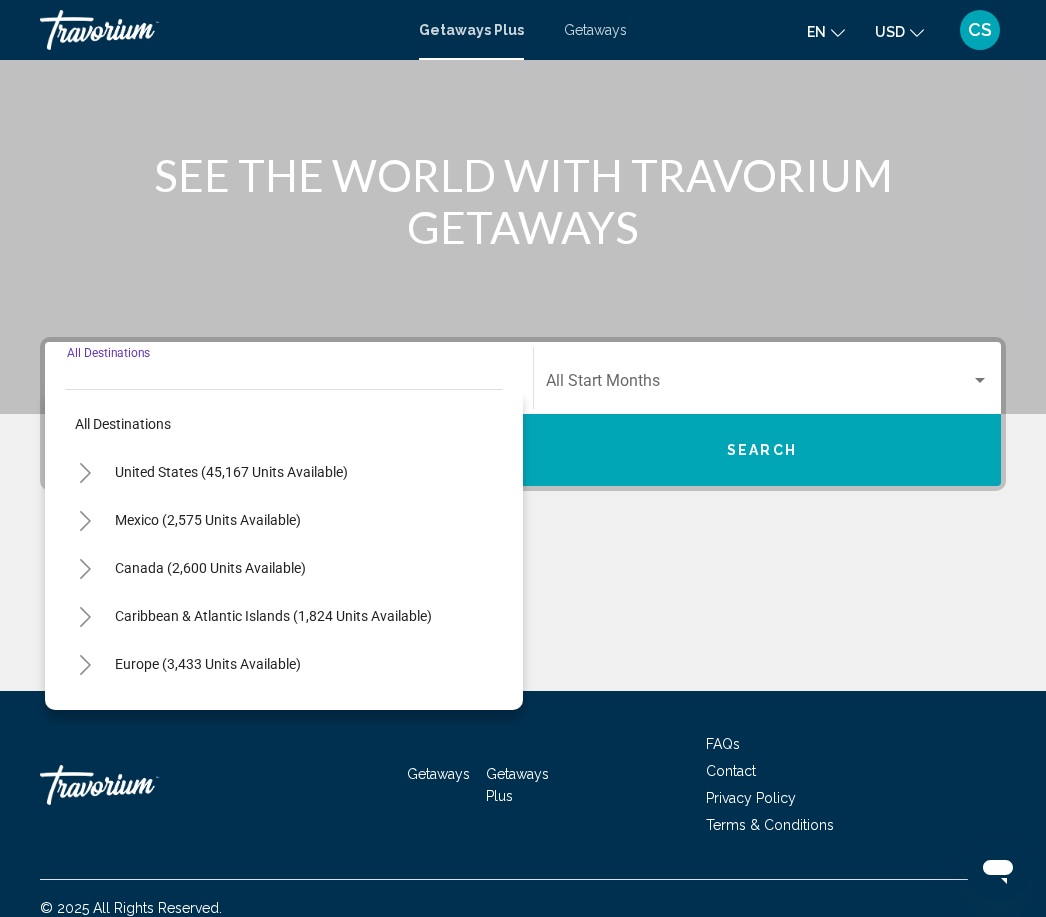 scroll, scrollTop: 205, scrollLeft: 0, axis: vertical 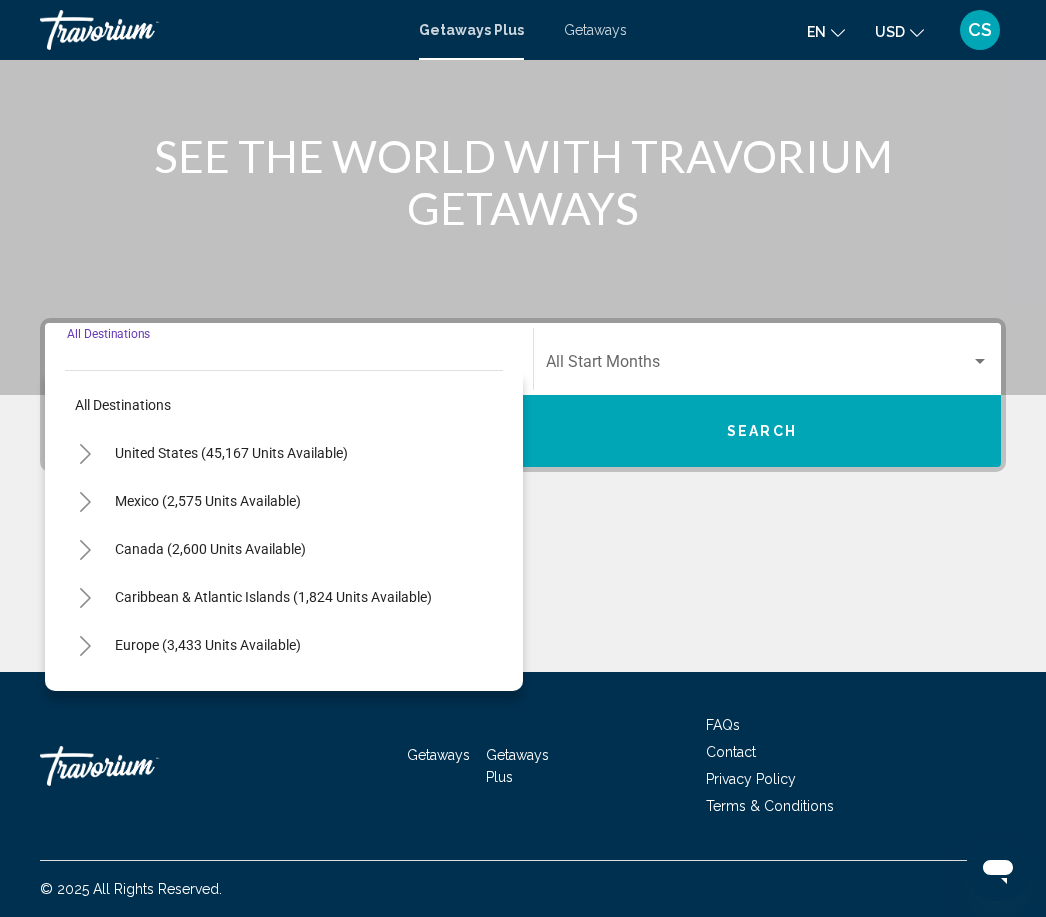 click on "United States (45,167 units available)" at bounding box center [208, 501] 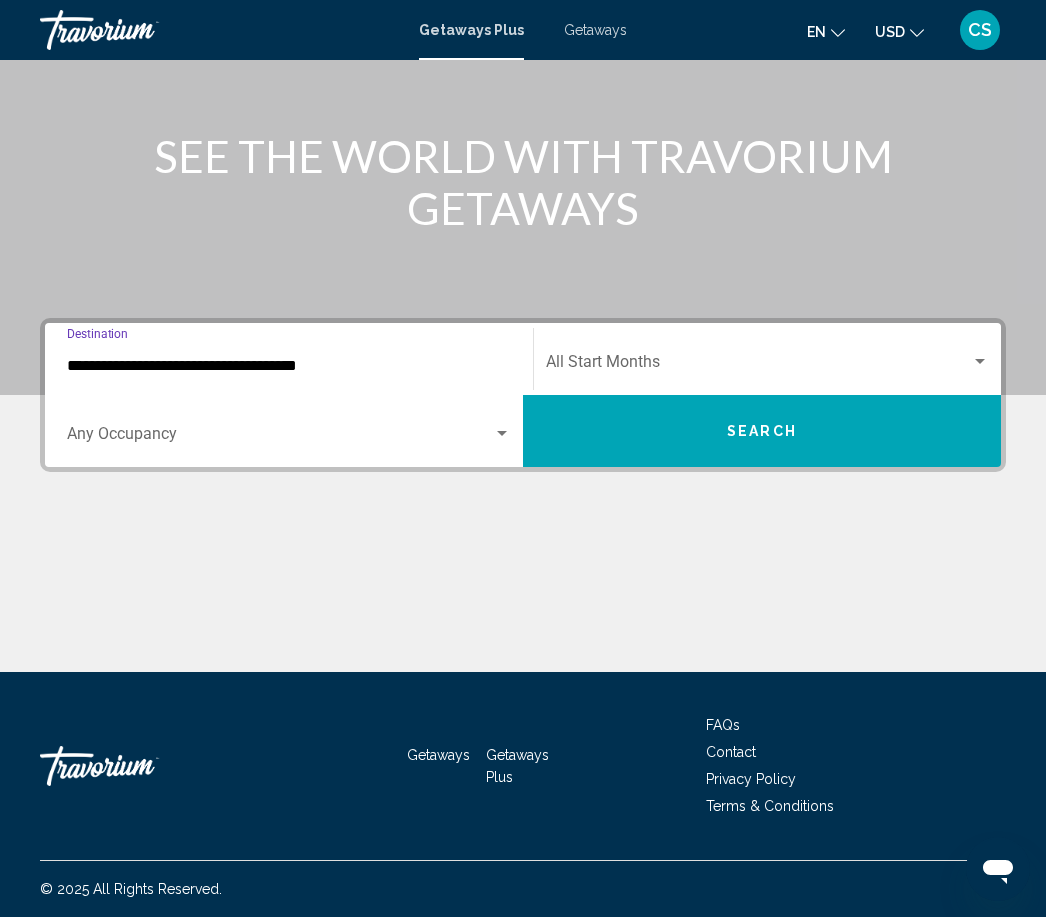 click on "**********" at bounding box center [289, 366] 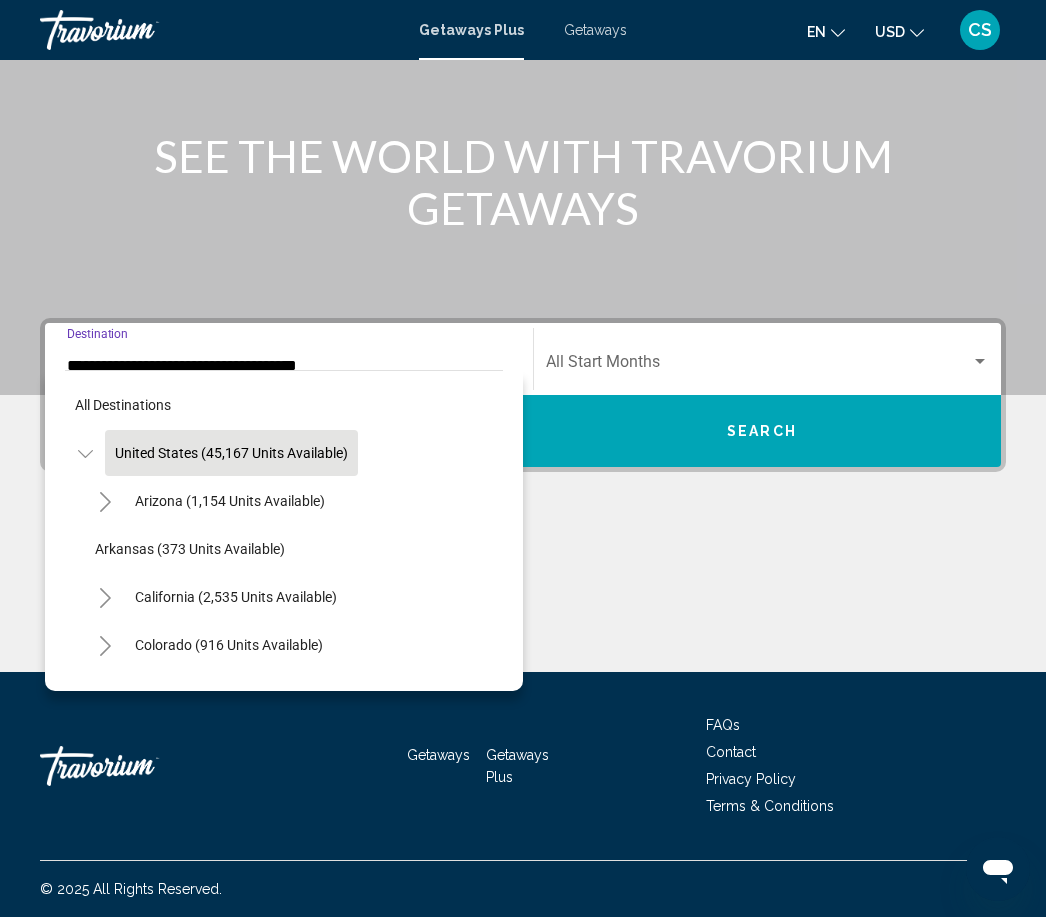 scroll, scrollTop: 200, scrollLeft: 0, axis: vertical 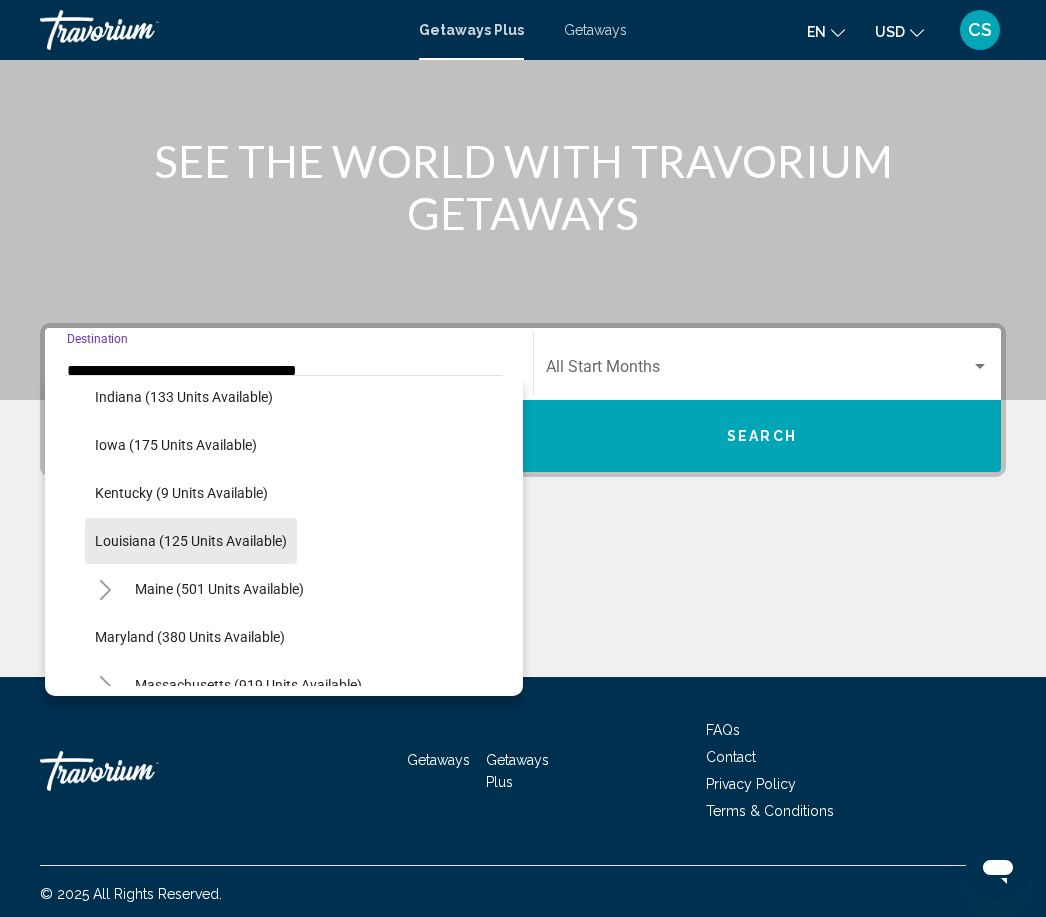 click on "Louisiana (125 units available)" 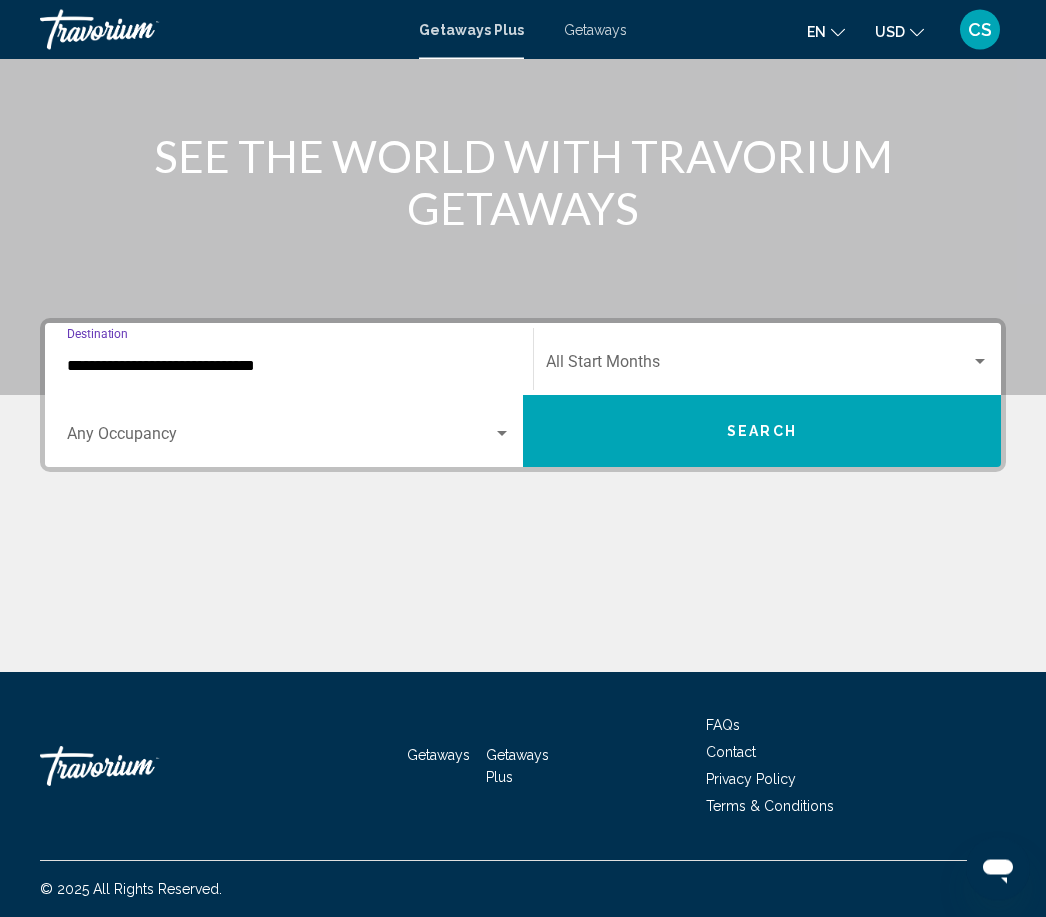 scroll, scrollTop: 205, scrollLeft: 0, axis: vertical 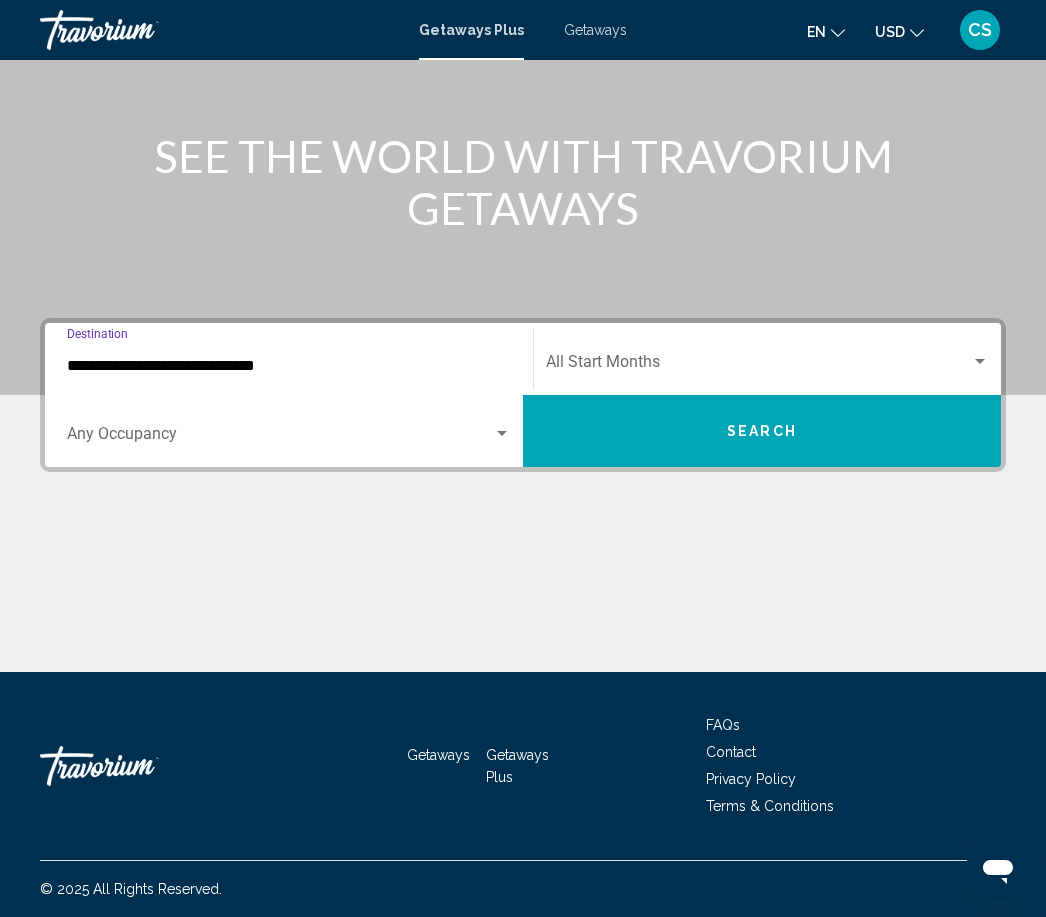 click at bounding box center [502, 433] 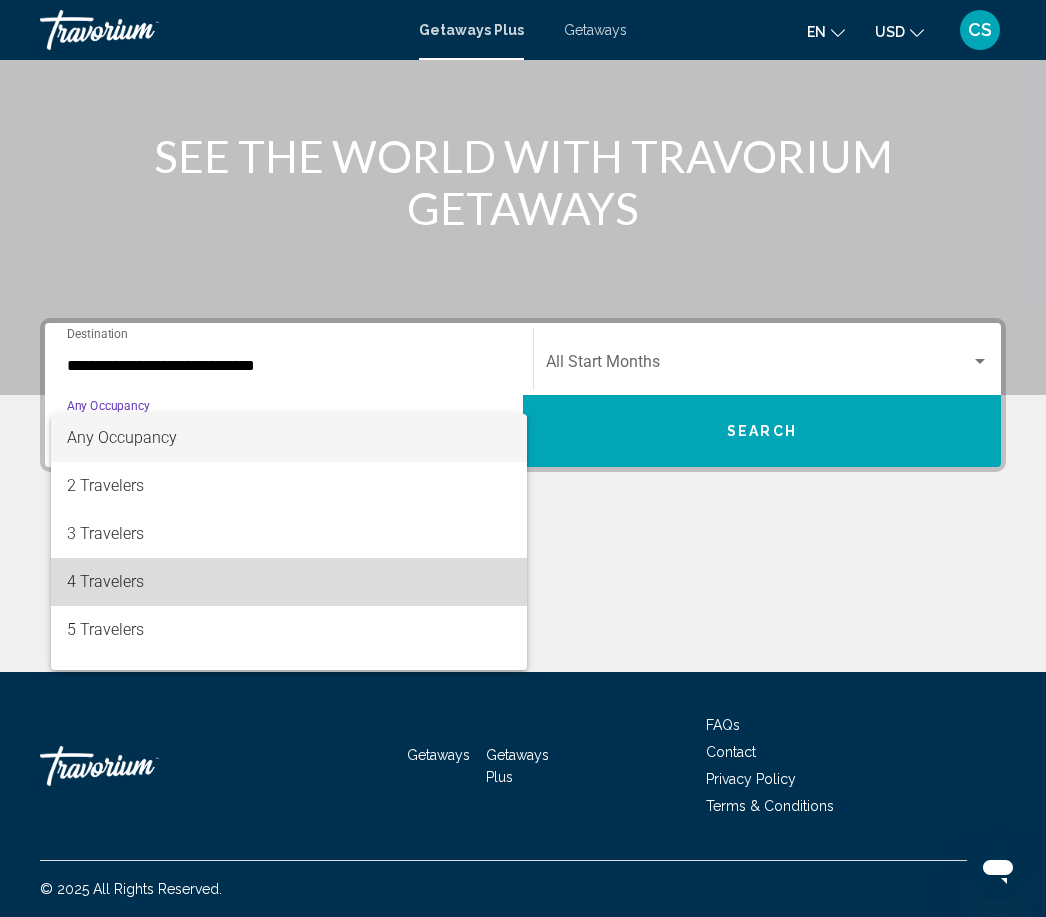 click on "4 Travelers" at bounding box center [289, 582] 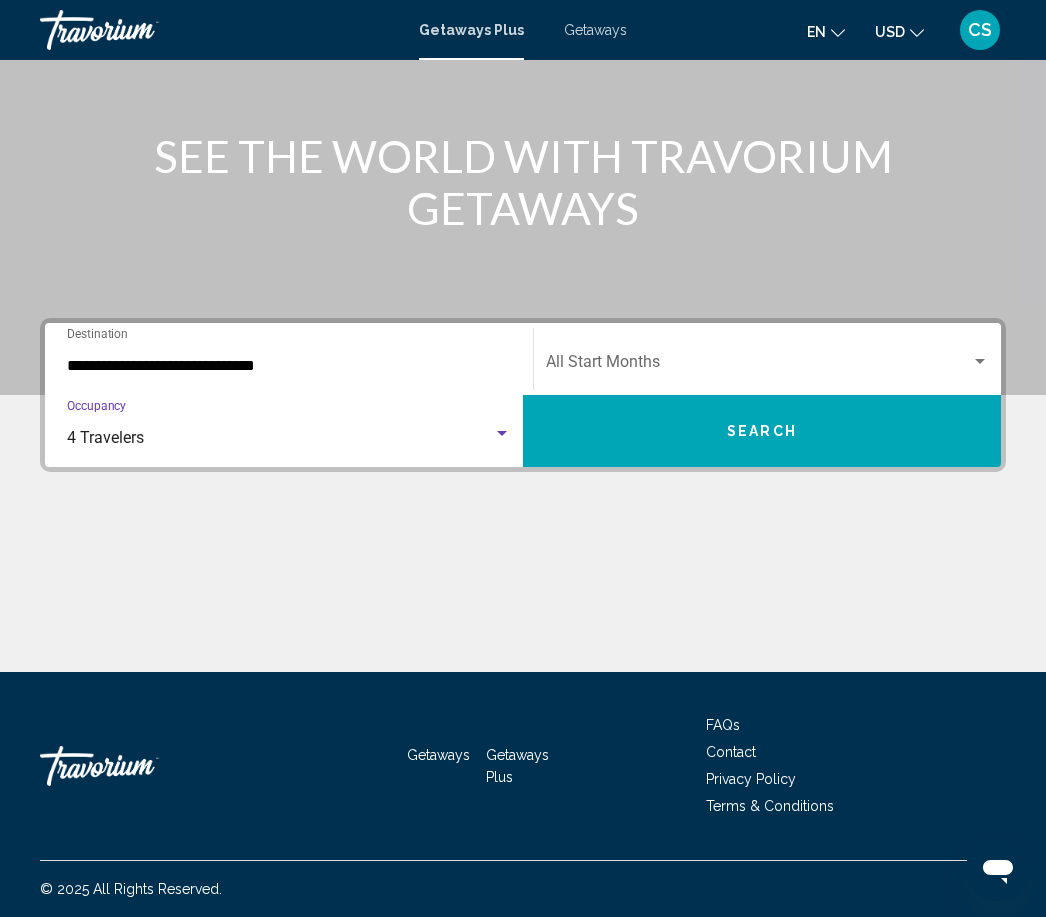 click at bounding box center [502, 434] 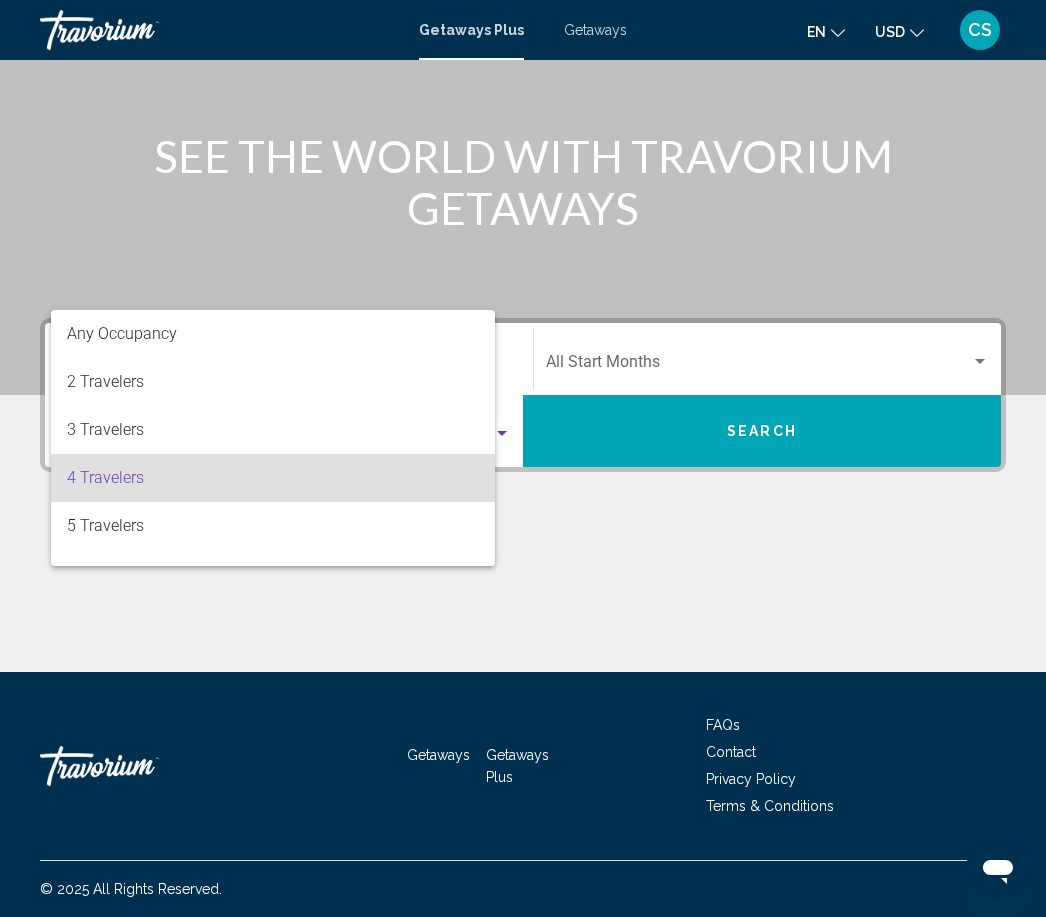 scroll, scrollTop: 40, scrollLeft: 0, axis: vertical 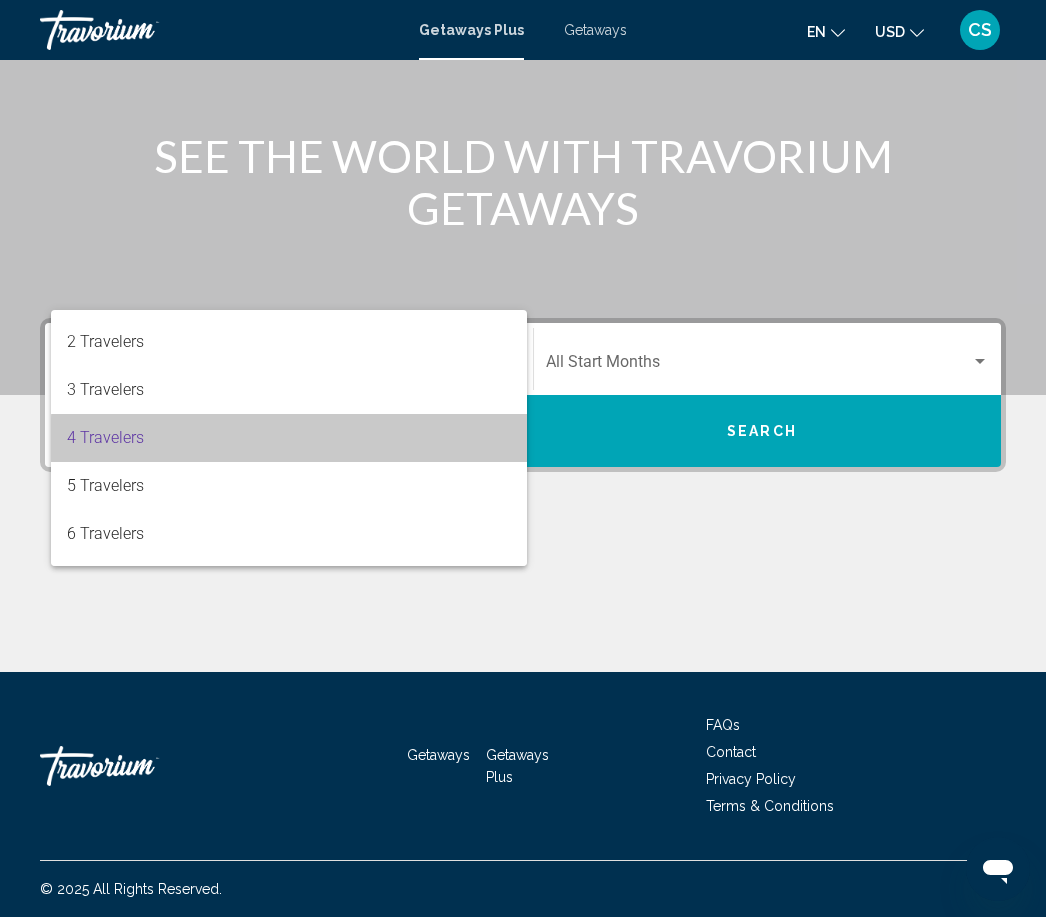 click on "4 Travelers" at bounding box center (289, 438) 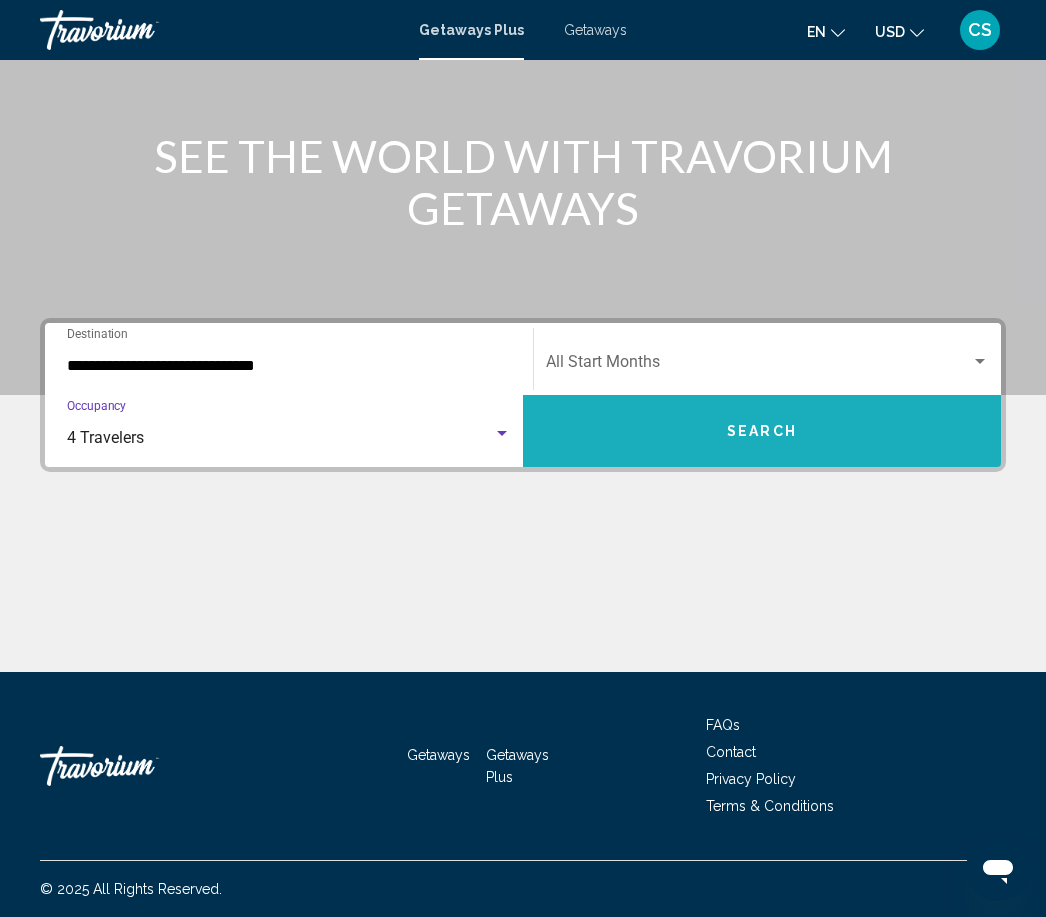 click on "Search" at bounding box center (762, 431) 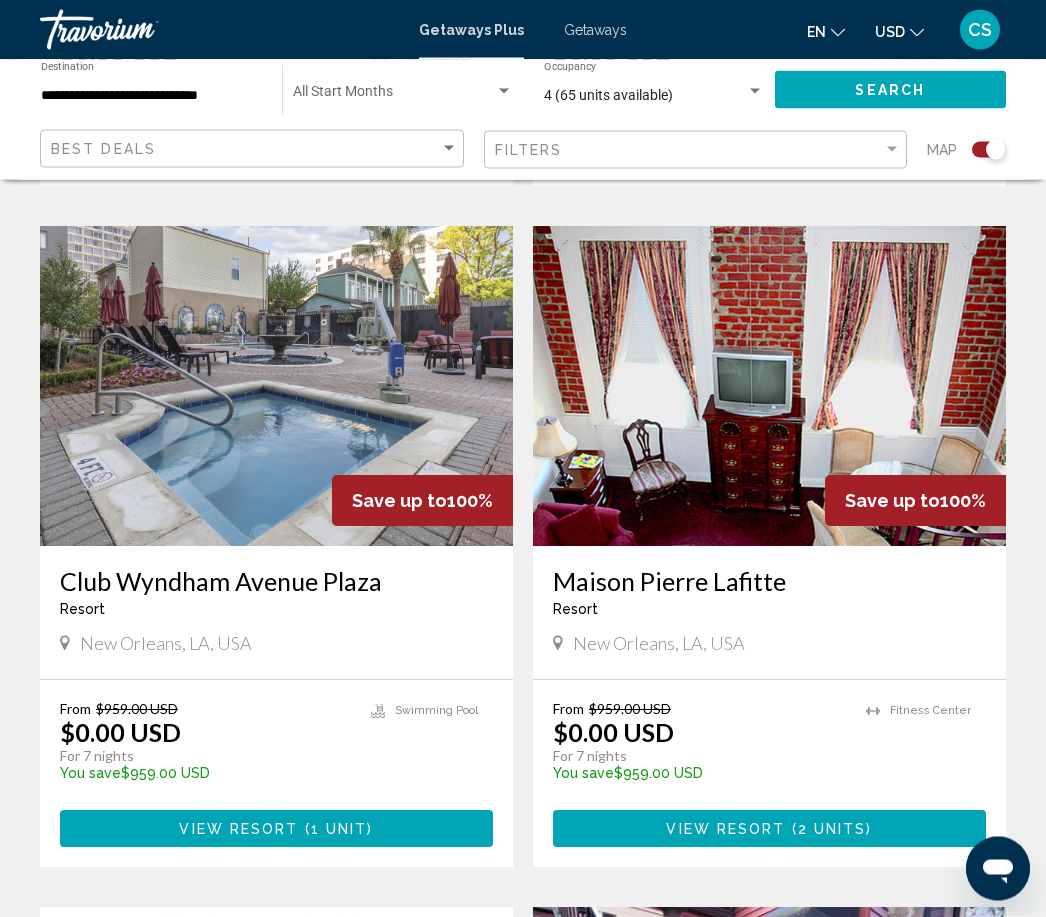 scroll, scrollTop: 2768, scrollLeft: 0, axis: vertical 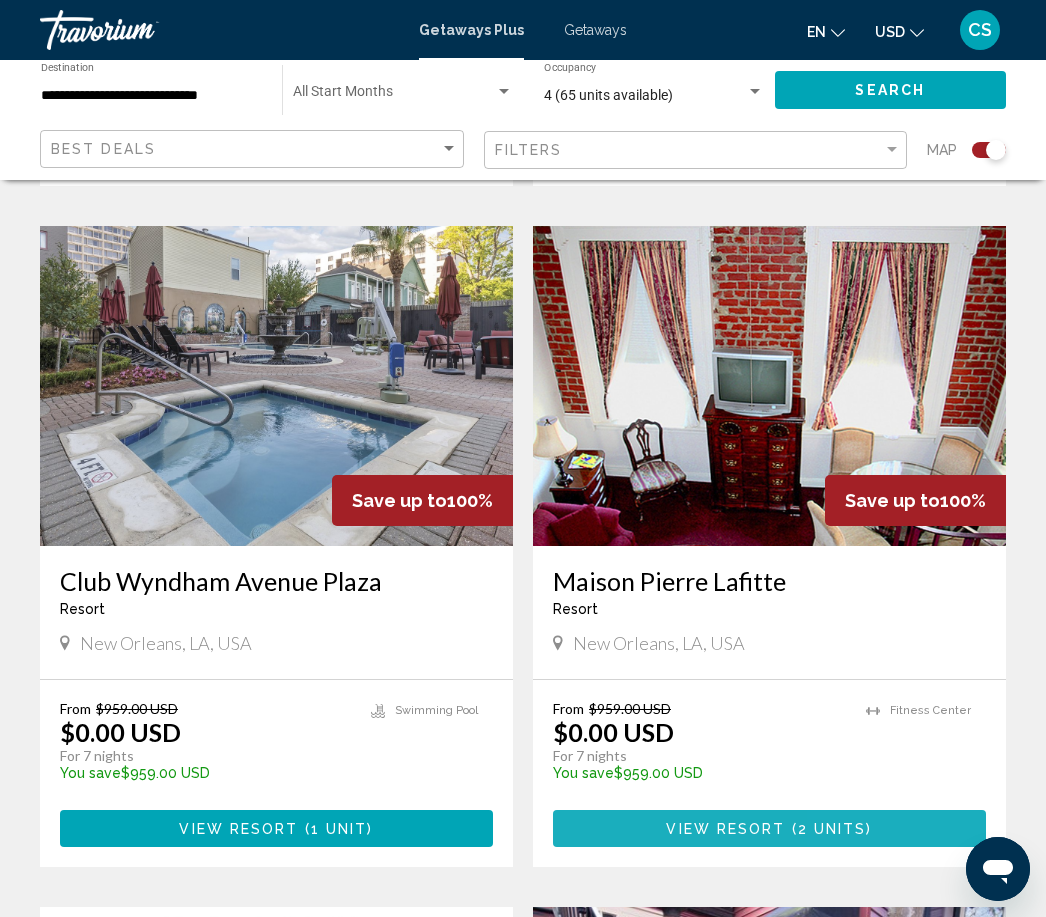 click on "View Resort    ( 2 units )" at bounding box center (769, 828) 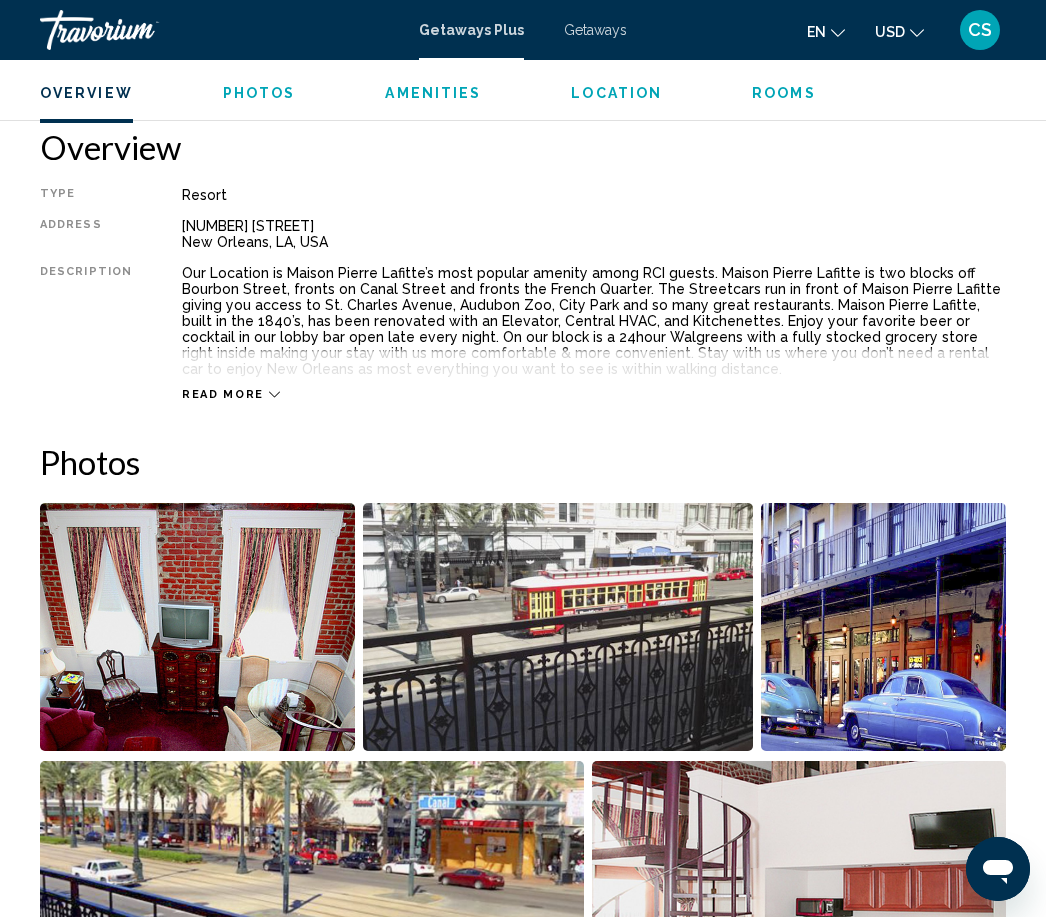 scroll, scrollTop: 981, scrollLeft: 0, axis: vertical 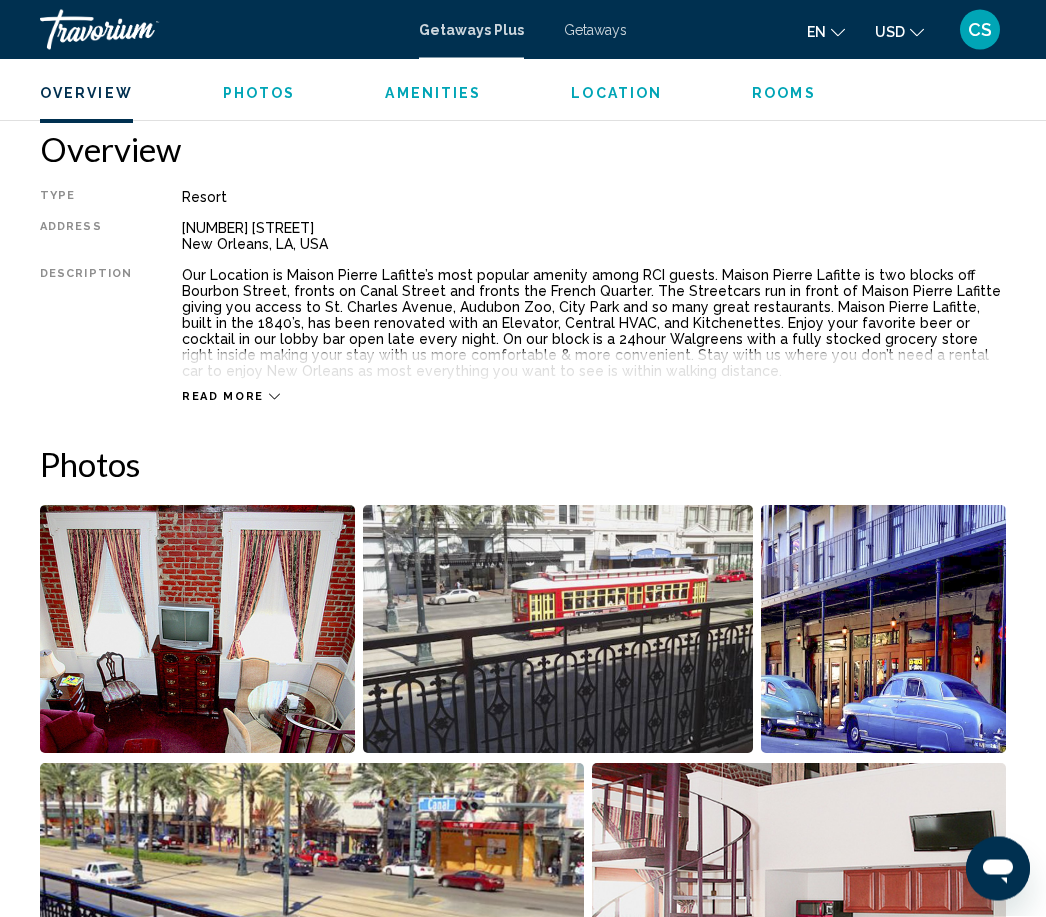 click on "Read more" at bounding box center [223, 397] 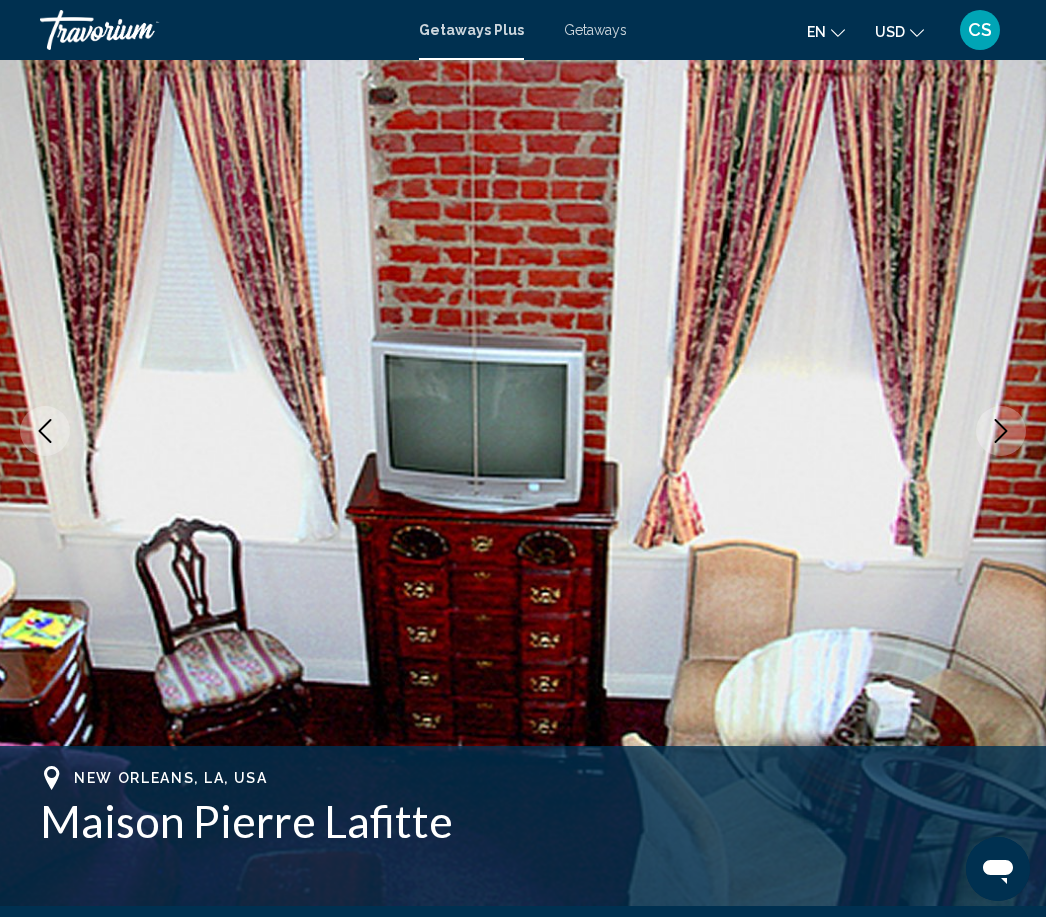 scroll, scrollTop: 0, scrollLeft: 0, axis: both 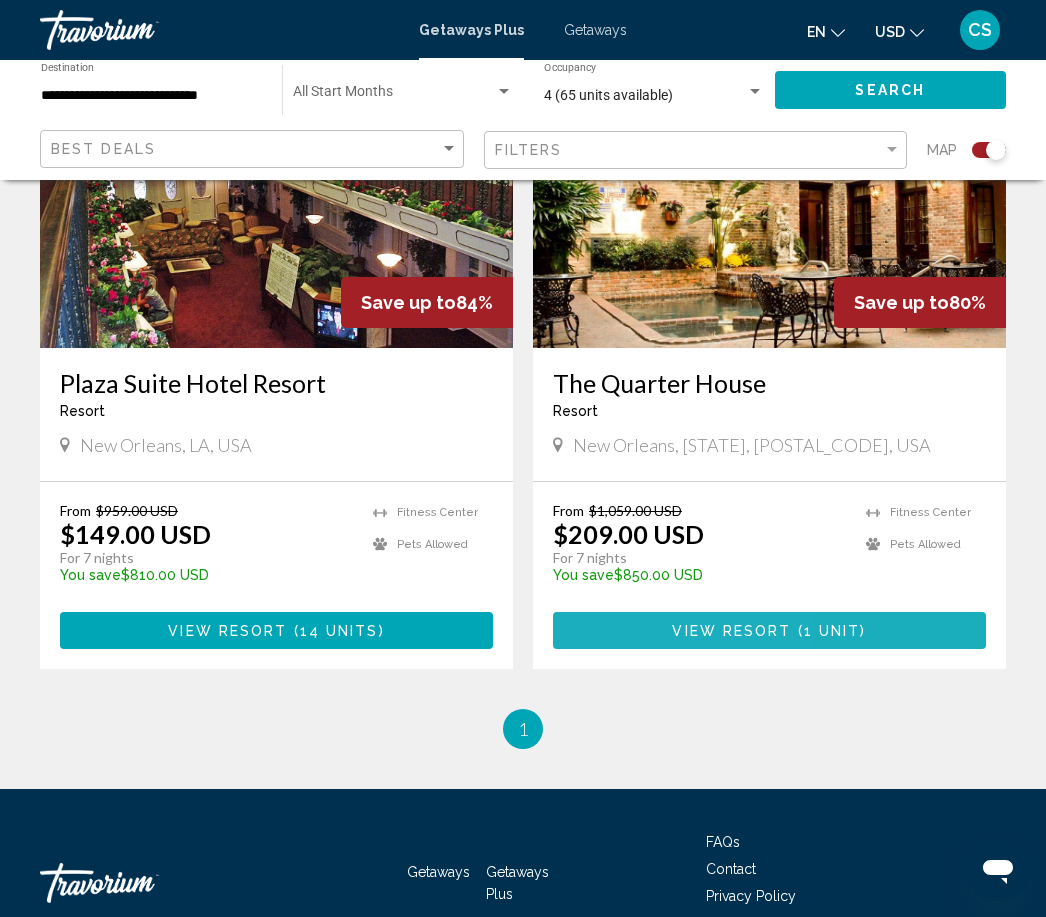 click on "View Resort    ( 1 unit )" at bounding box center [769, 630] 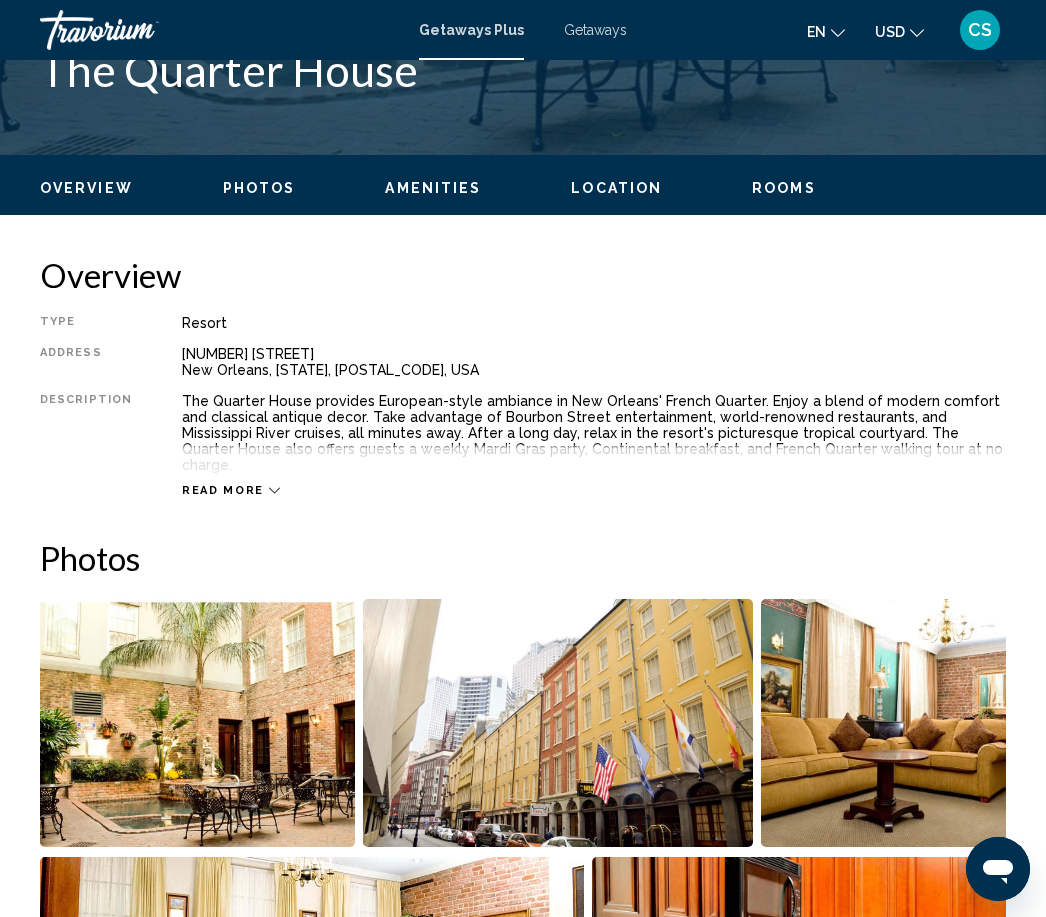 scroll, scrollTop: 849, scrollLeft: 0, axis: vertical 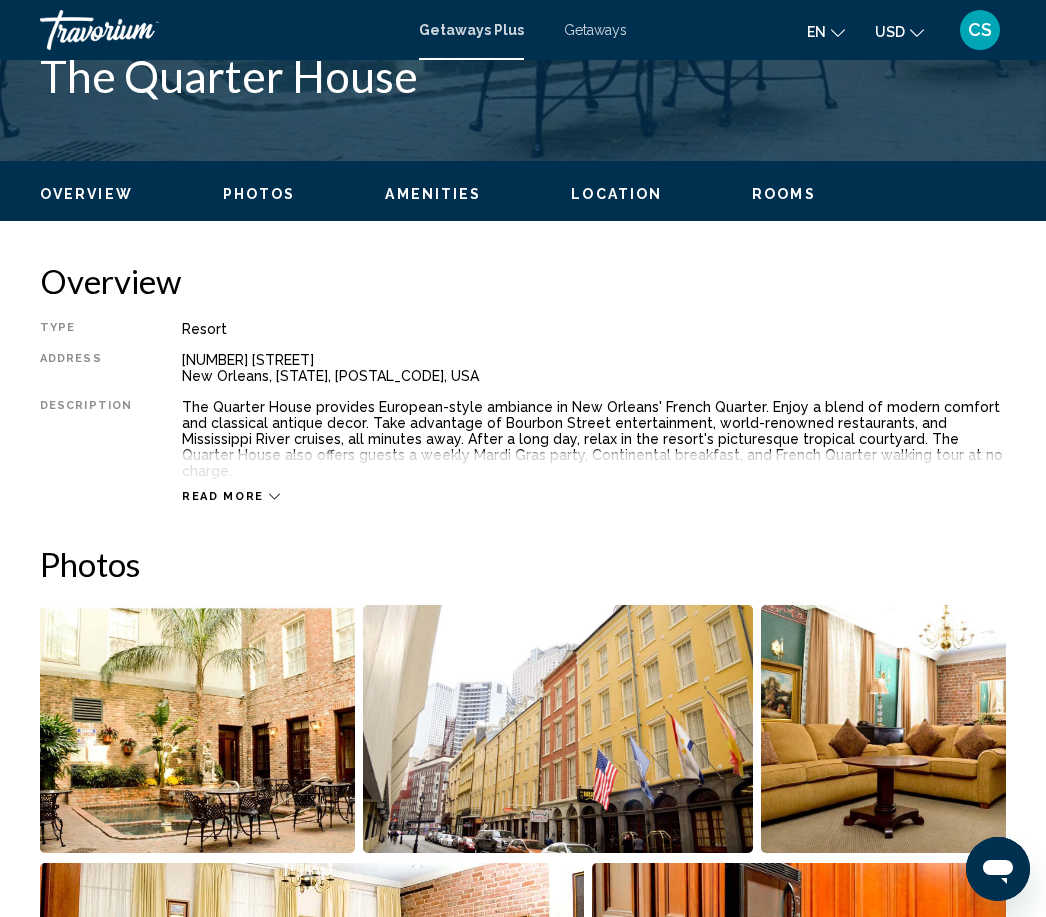 click 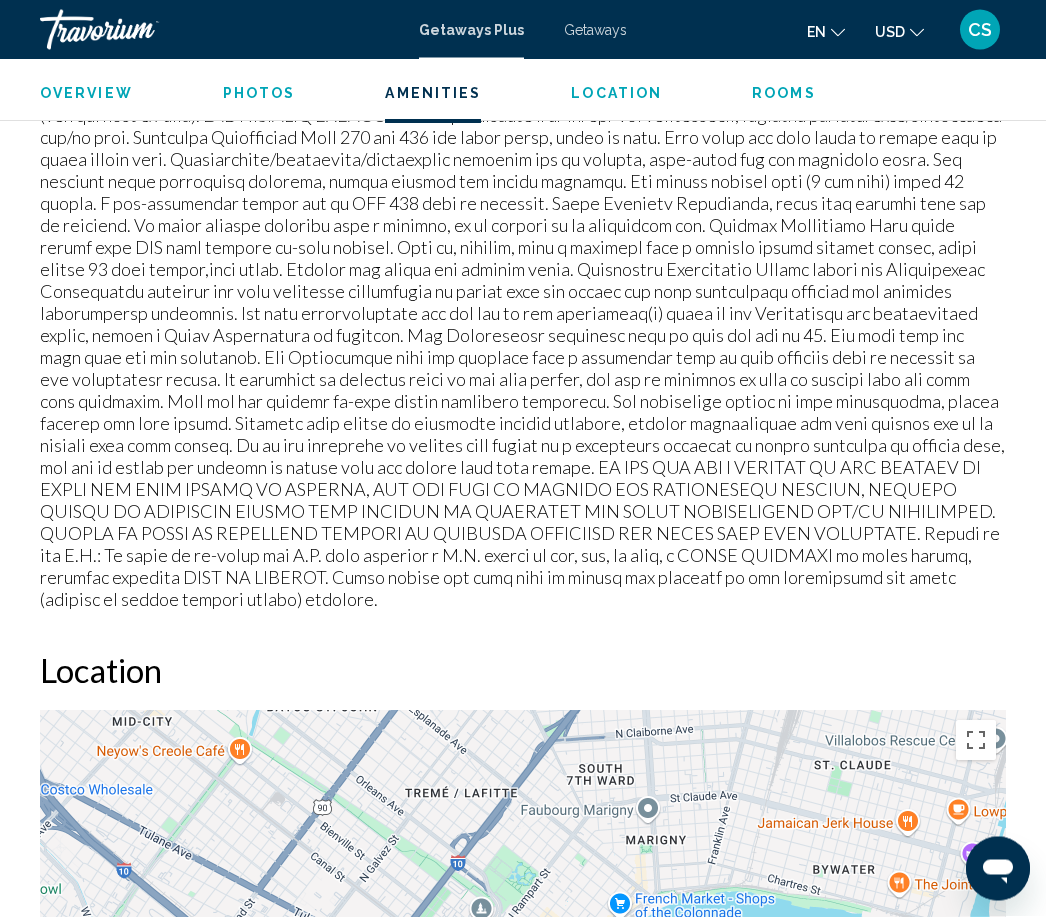 scroll, scrollTop: 2794, scrollLeft: 0, axis: vertical 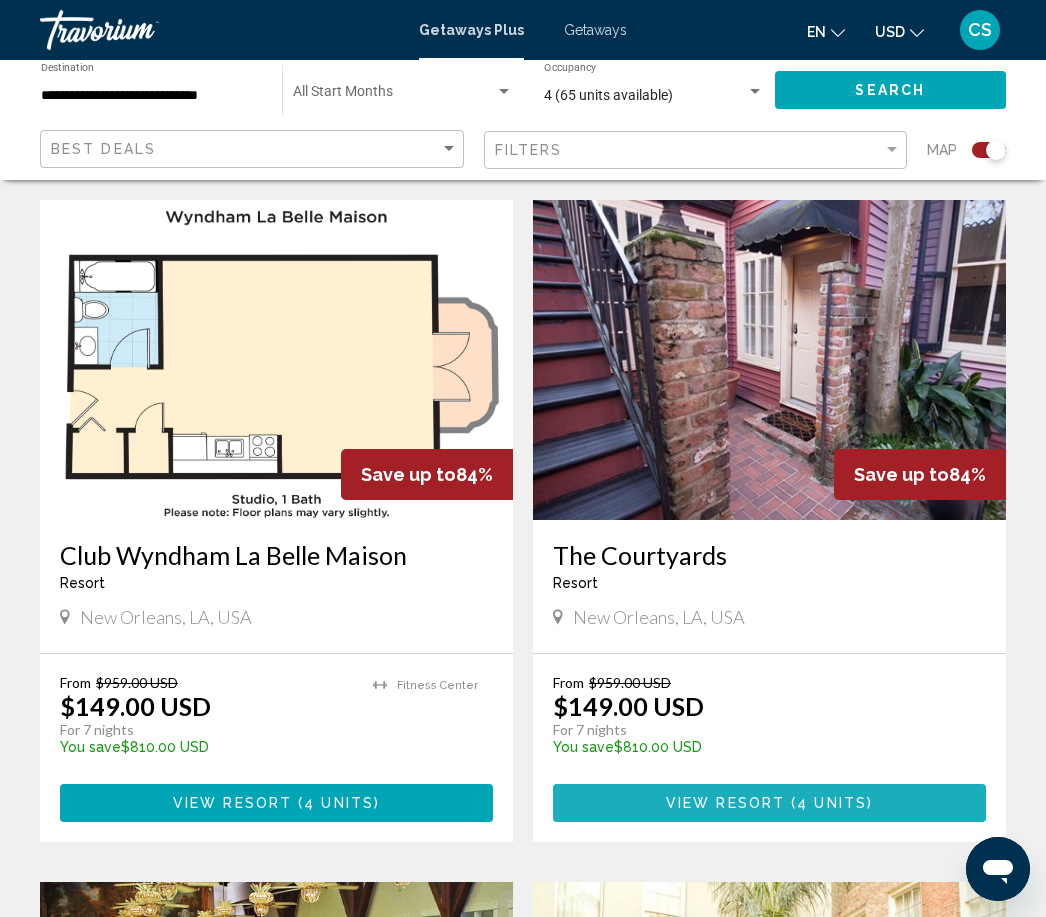 click on "4 units" at bounding box center (832, 804) 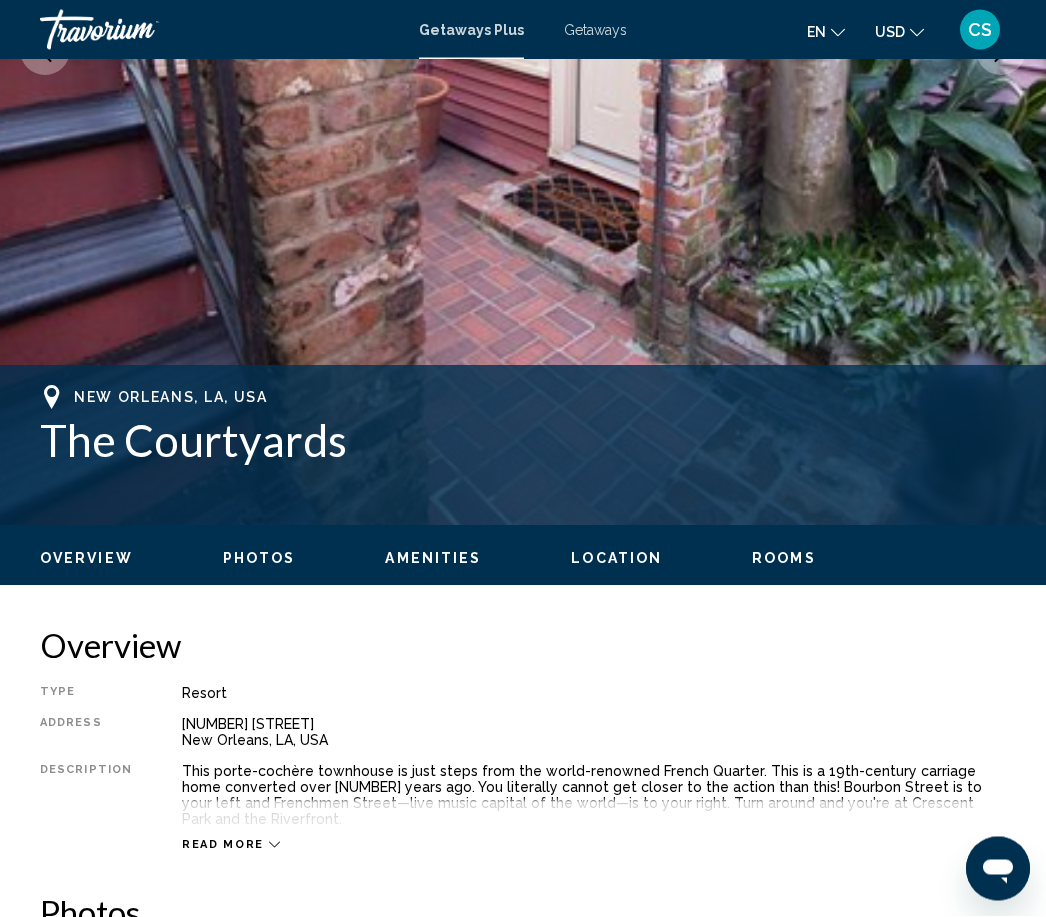 scroll, scrollTop: 490, scrollLeft: 0, axis: vertical 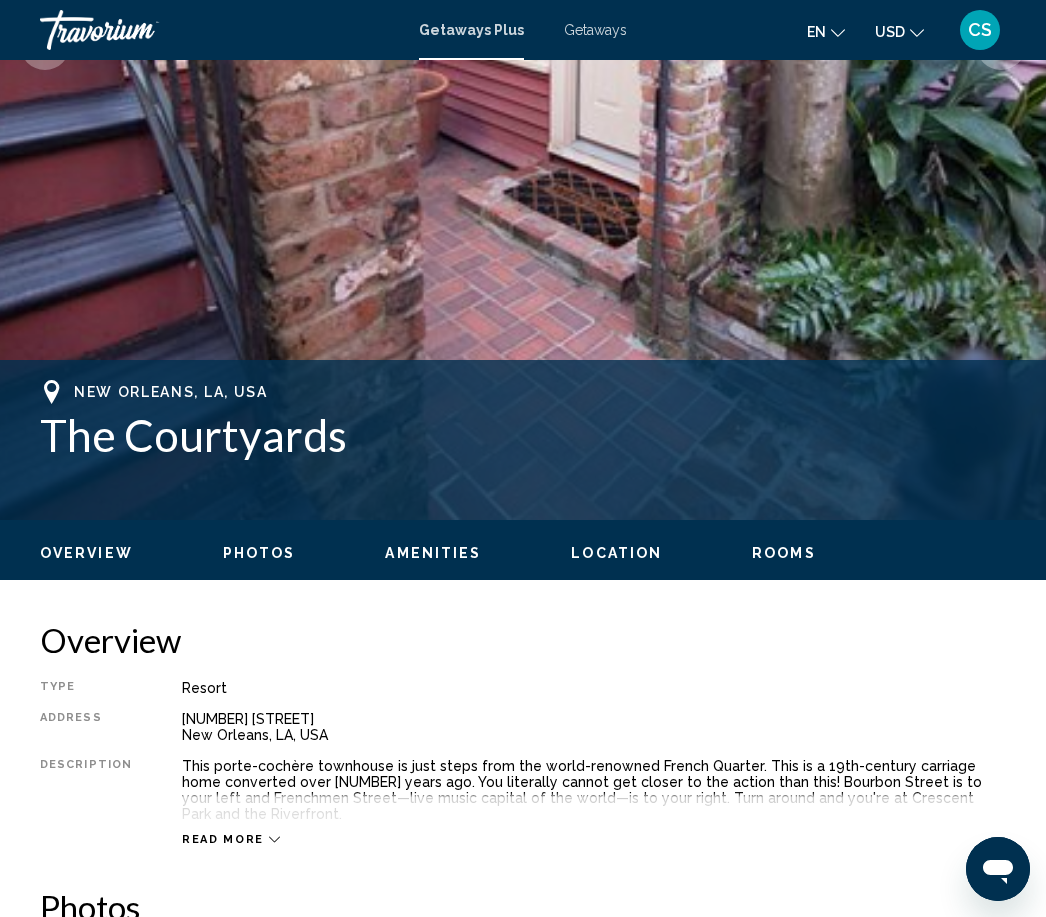 click on "Read more" at bounding box center (223, 839) 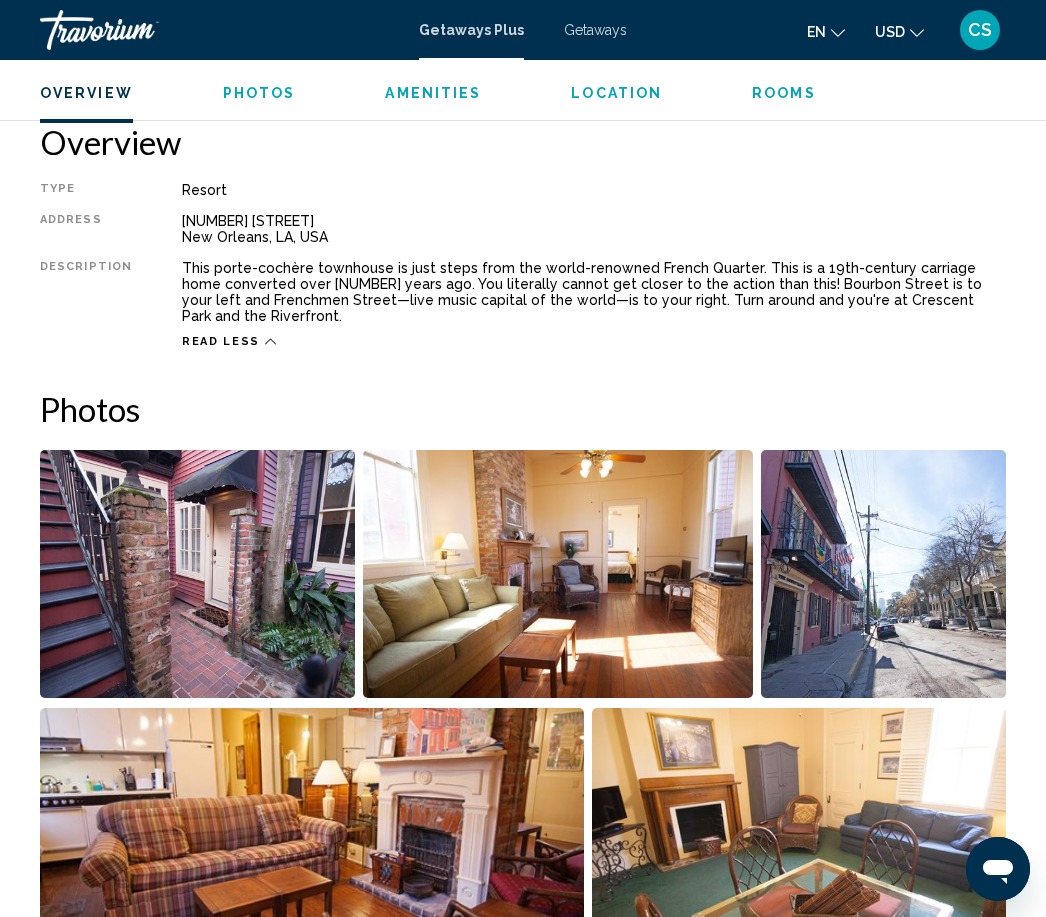 scroll, scrollTop: 998, scrollLeft: 0, axis: vertical 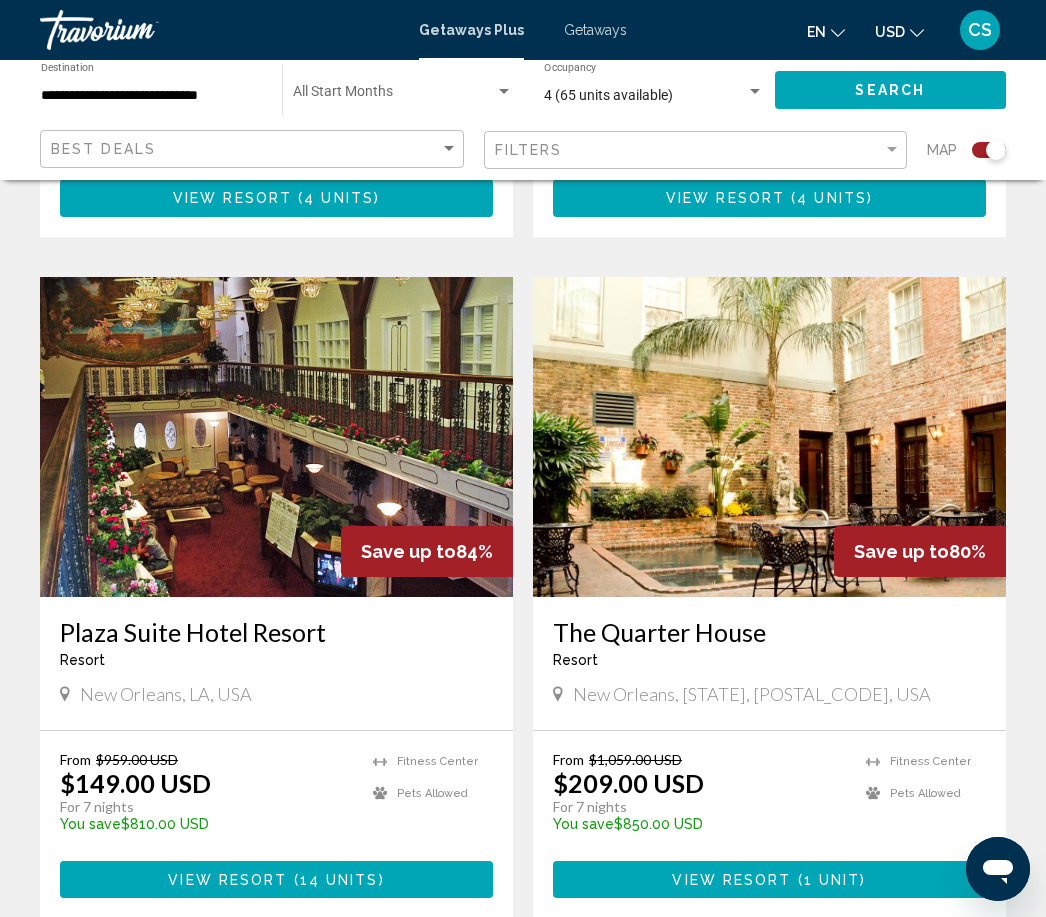 click on "14 units" at bounding box center [339, 880] 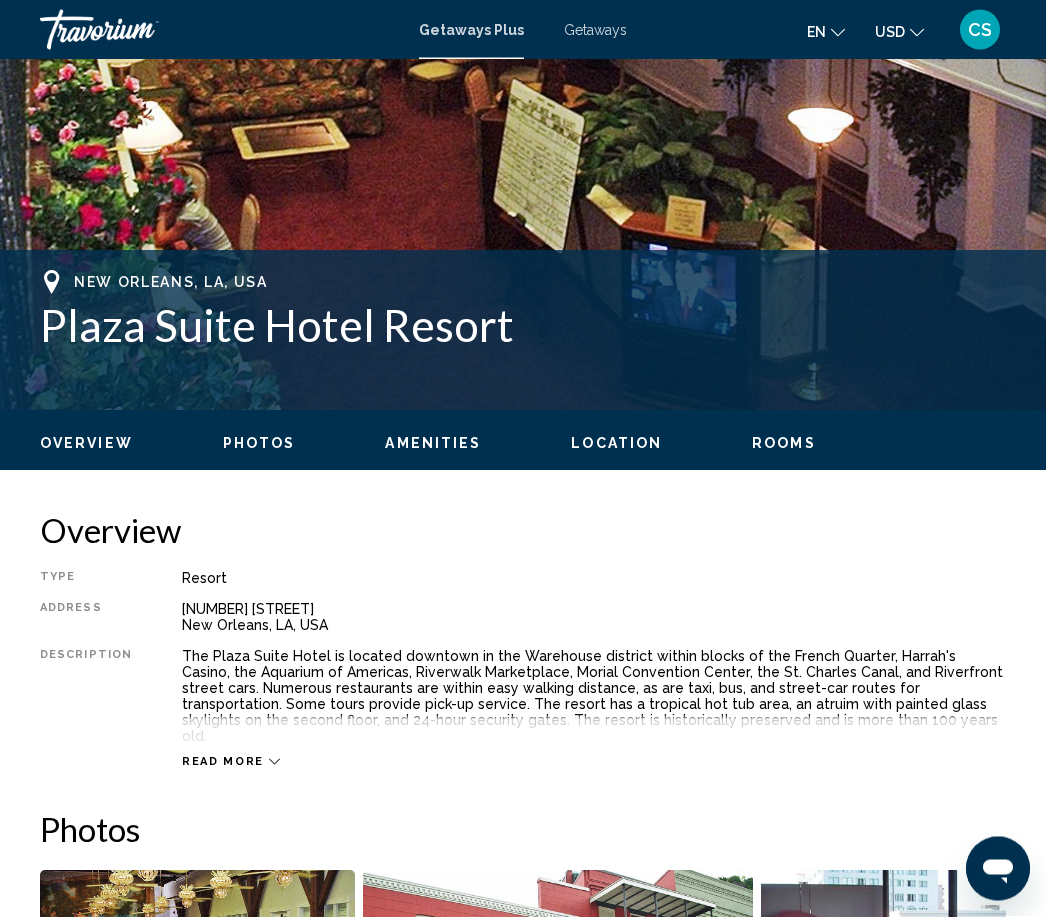 scroll, scrollTop: 601, scrollLeft: 0, axis: vertical 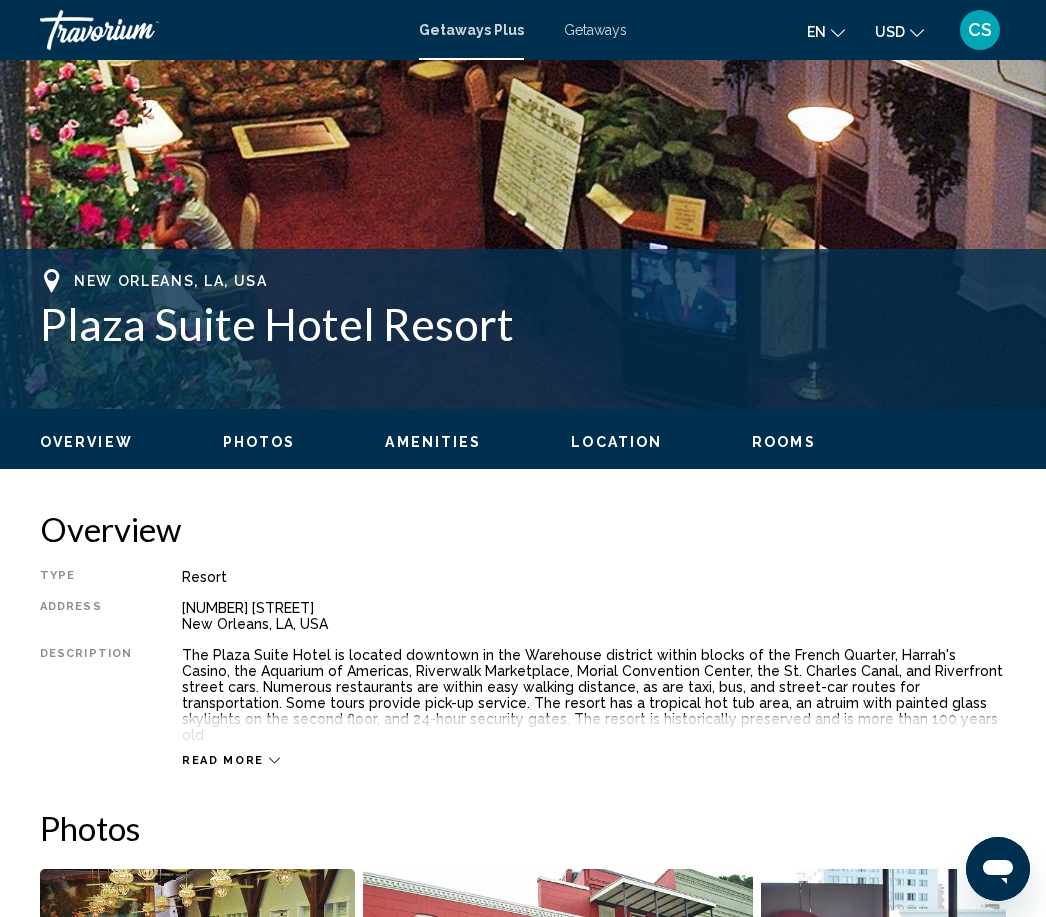 click 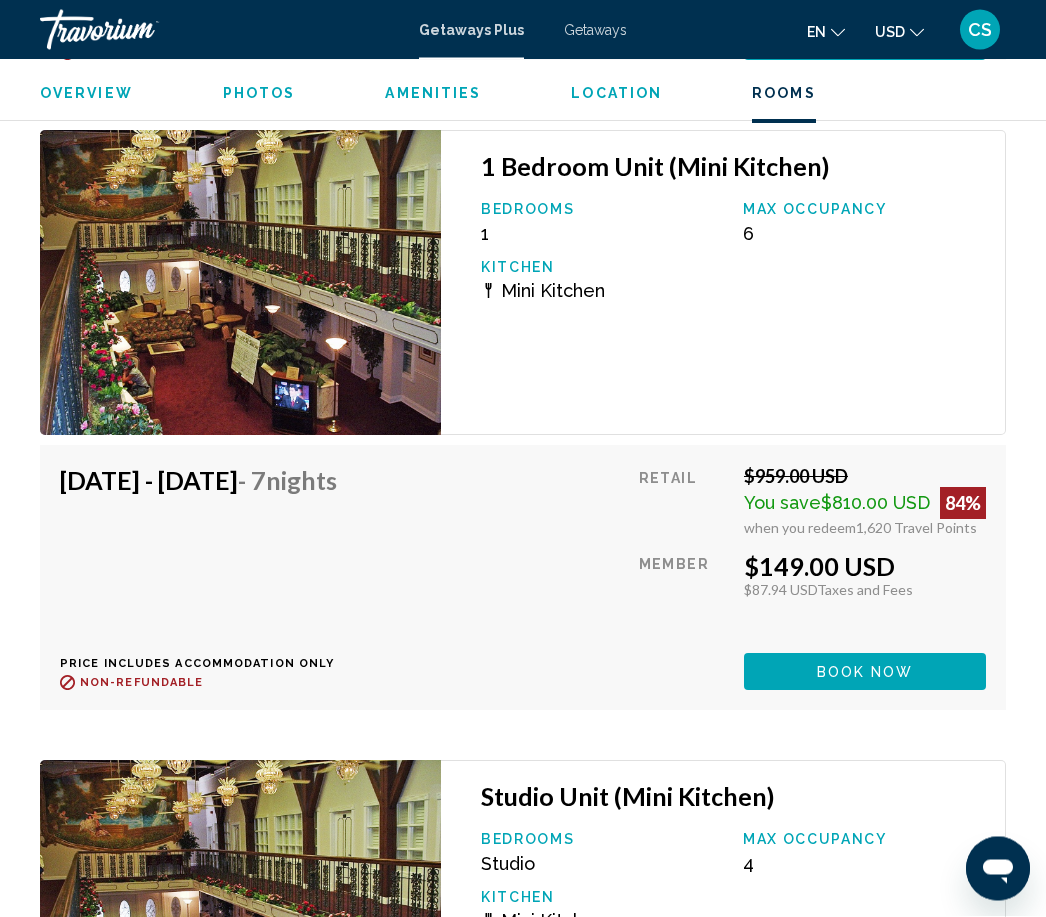 scroll, scrollTop: 8240, scrollLeft: 0, axis: vertical 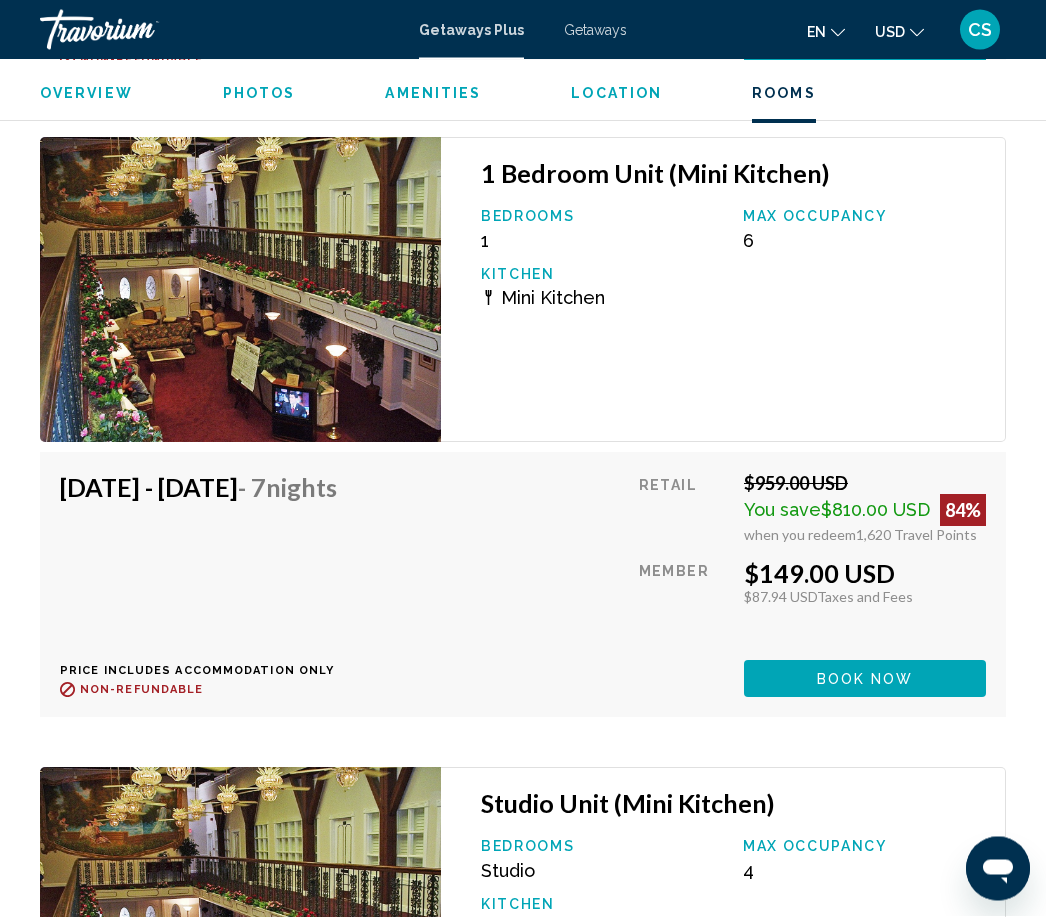 click on "Overview Type Resort All-Inclusive No All-Inclusive Address [NUMBER] [STREET]. New Orleans, [STATE], USA Description The Plaza Suite Hotel is located downtown in the Warehouse district within blocks of the French Quarter, Harrah's Casino, the Aquarium of Americas, Riverwalk Marketplace, Morial Convention Center, the St. Charles Canal, and Riverfront street cars. Numerous restaurants are within easy walking distance, as are taxi, bus, and street-car routes for transportation. Some tours provide pick-up service. The resort has a tropical hot tub area, an atruim with painted glass skylights on the second floor, and [NUMBER]-hour security gates. The resort is historically preserved and is more than [NUMBER] years old. Read less
Photos Amenities
Fitness Center
Pets Allowed Business center Car Rental Concierge desk/services Conference facilities Currency exchange Dry cleaning/laundry service Fitness Center [NUMBER]" at bounding box center (523, -2865) 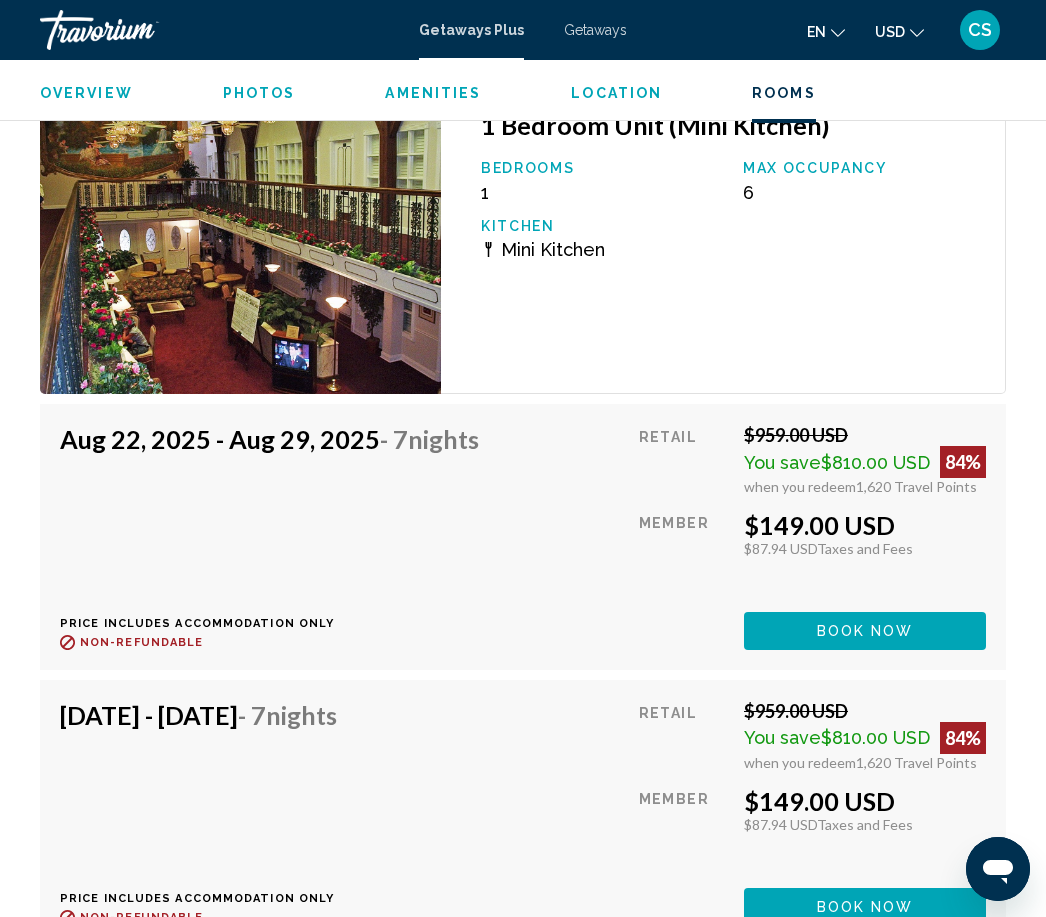 scroll, scrollTop: 4387, scrollLeft: 0, axis: vertical 